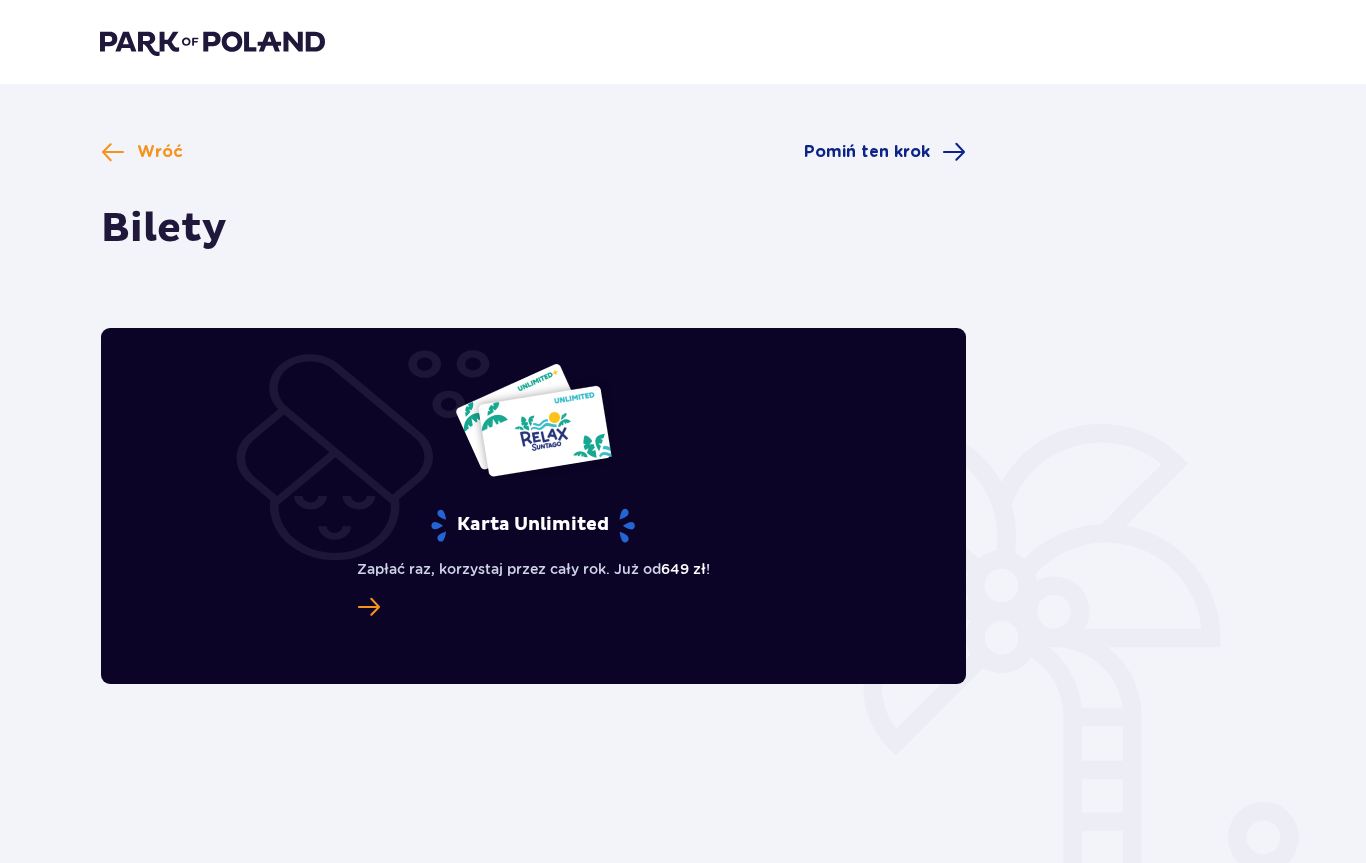 scroll, scrollTop: 0, scrollLeft: 0, axis: both 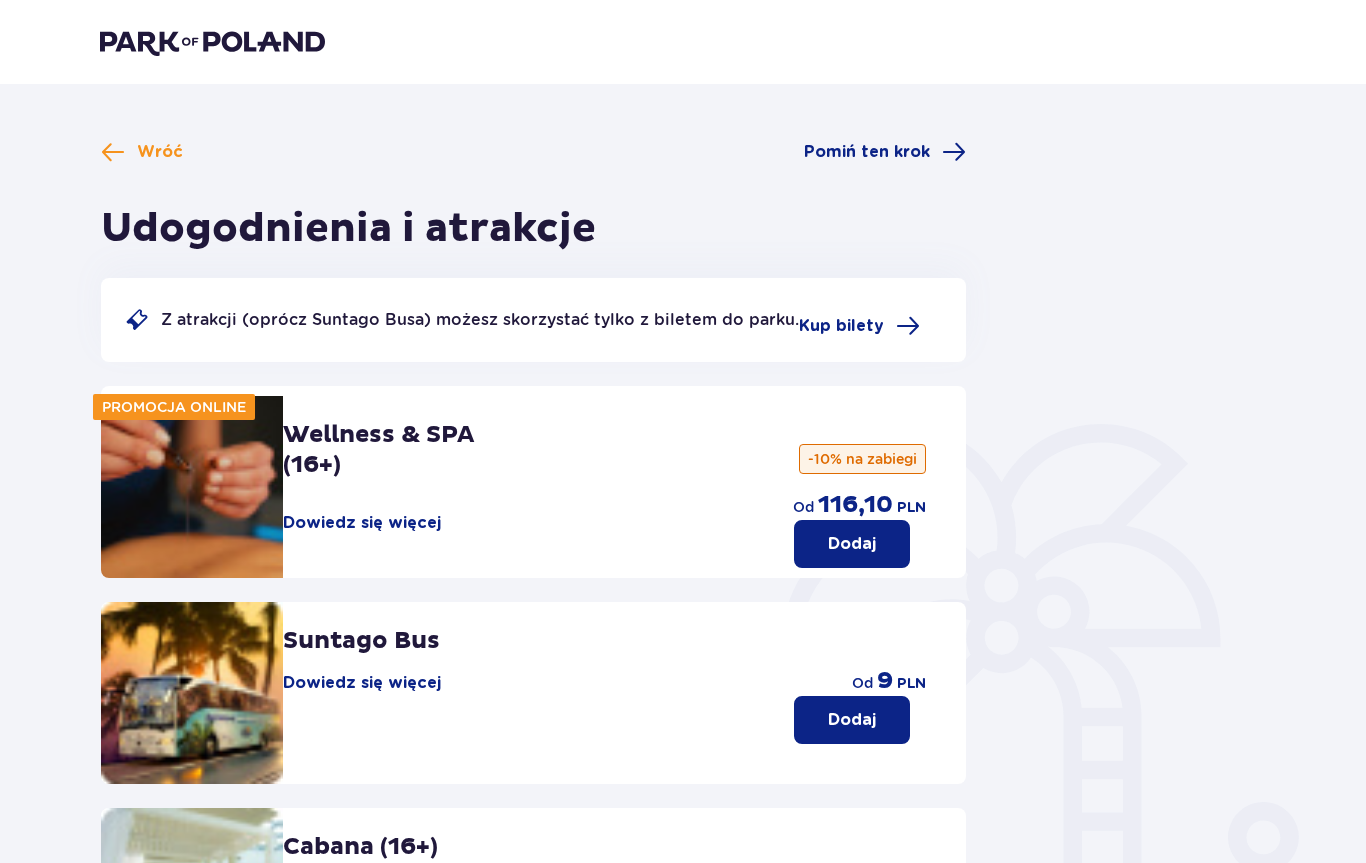 click on "Pomiń ten krok" at bounding box center (885, 152) 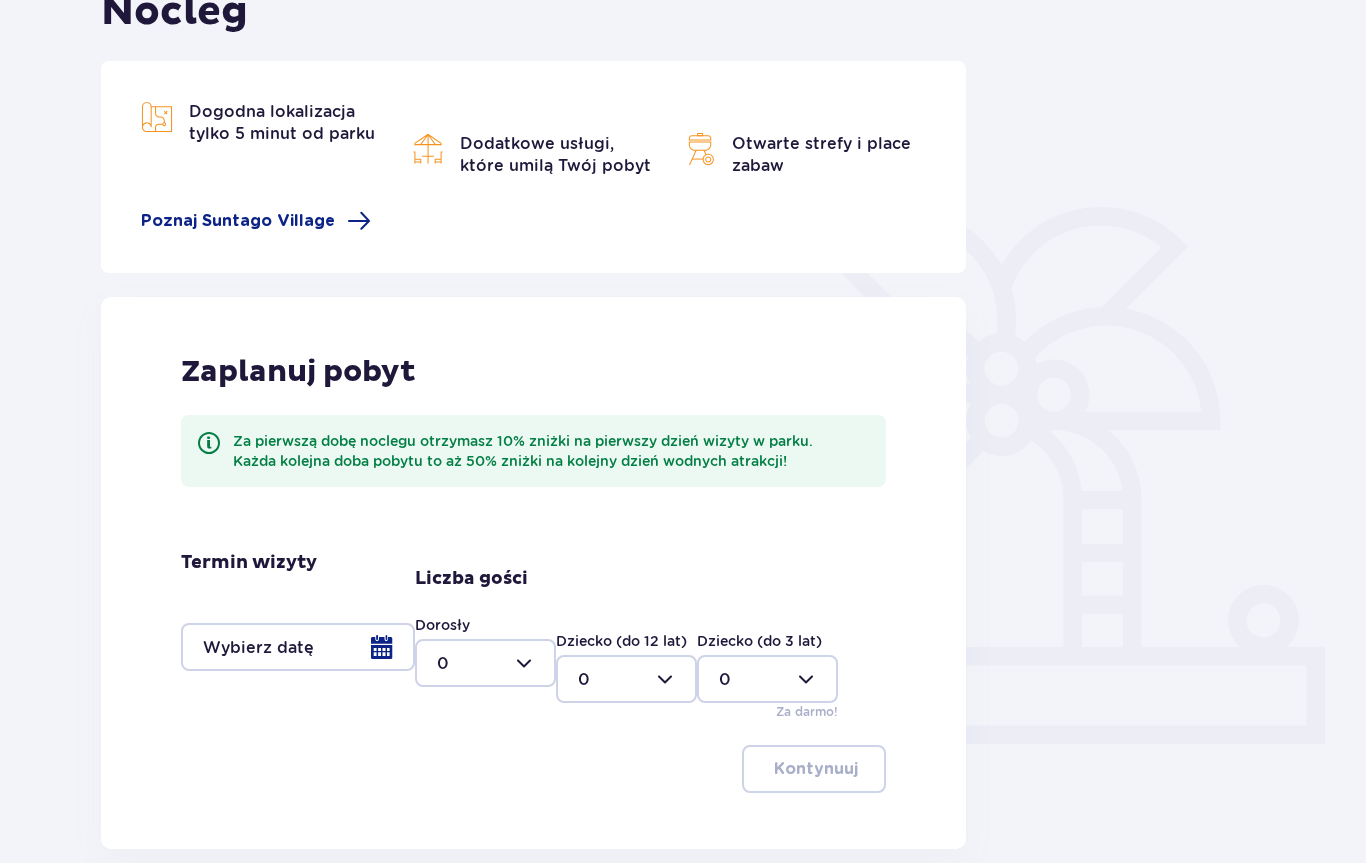 scroll, scrollTop: 216, scrollLeft: 0, axis: vertical 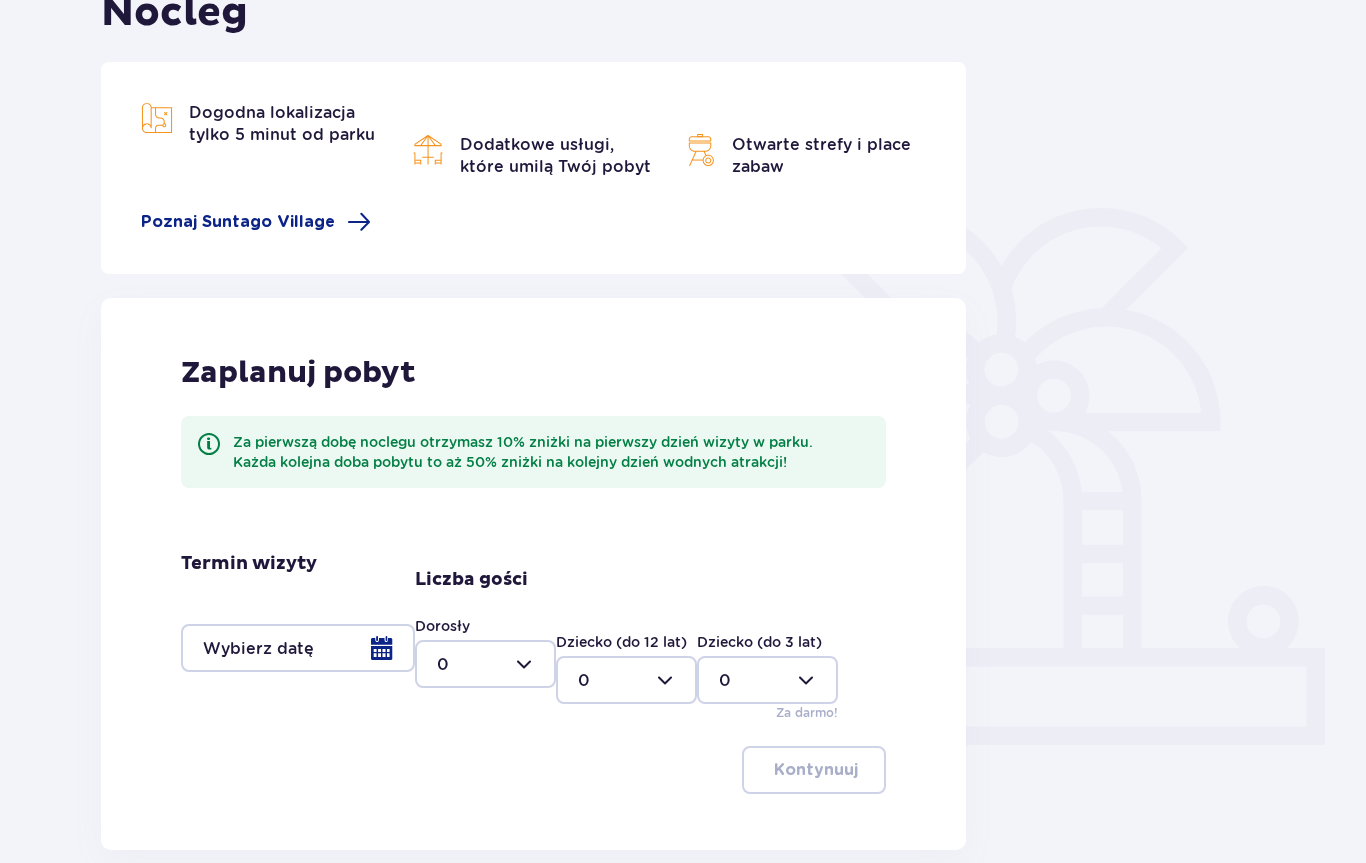 click on "Nocleg" at bounding box center (174, 13) 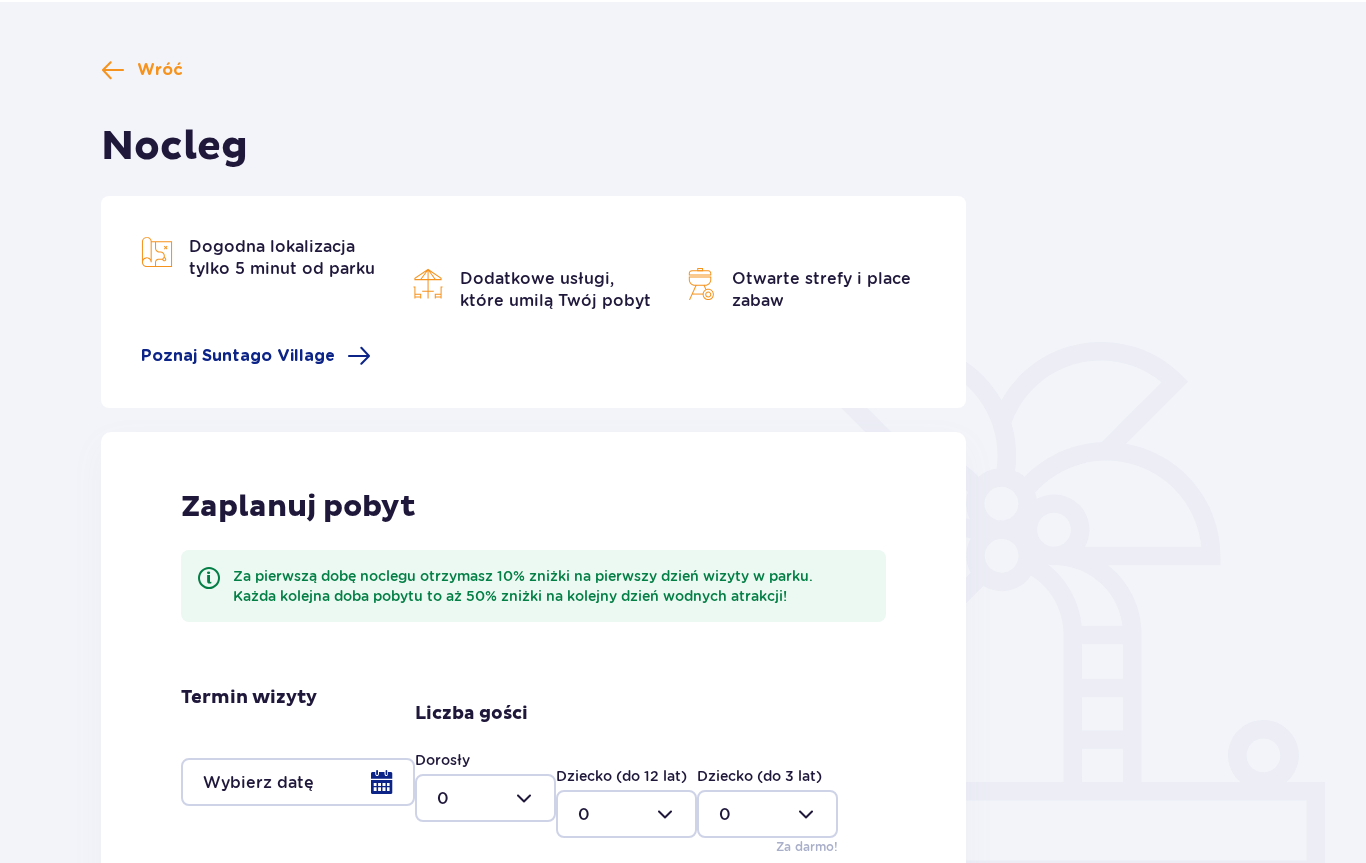 scroll, scrollTop: 0, scrollLeft: 0, axis: both 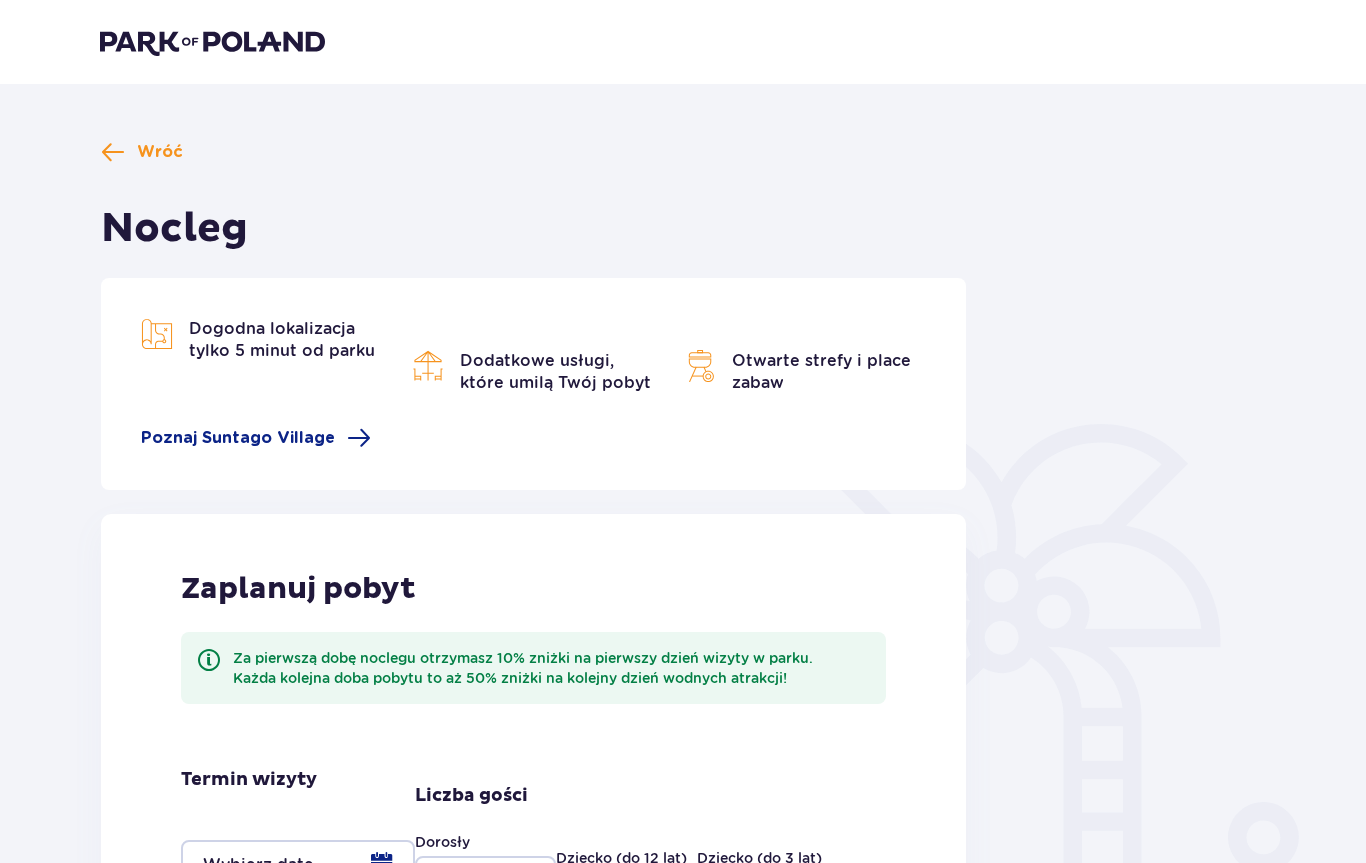 click at bounding box center [212, 42] 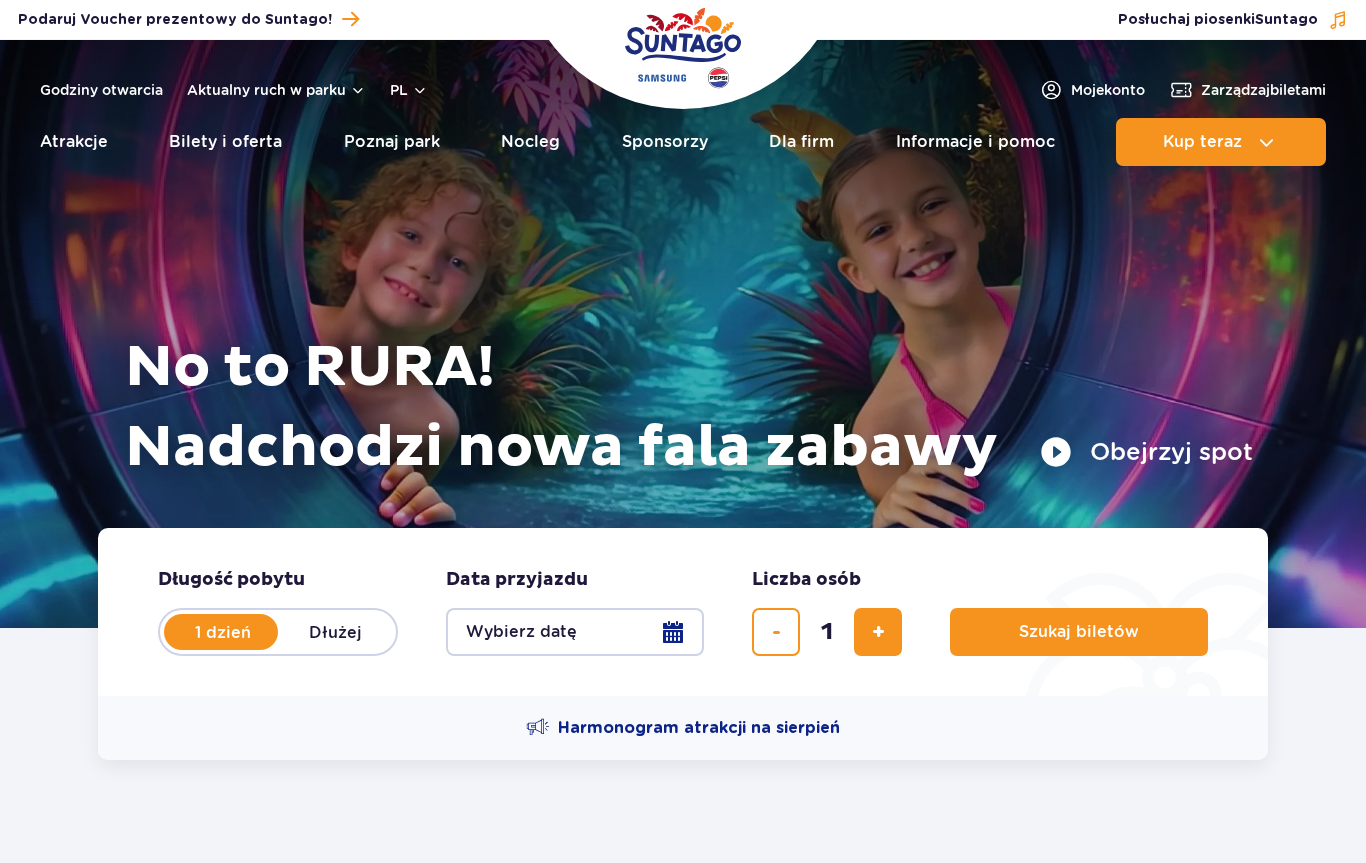 scroll, scrollTop: 0, scrollLeft: 0, axis: both 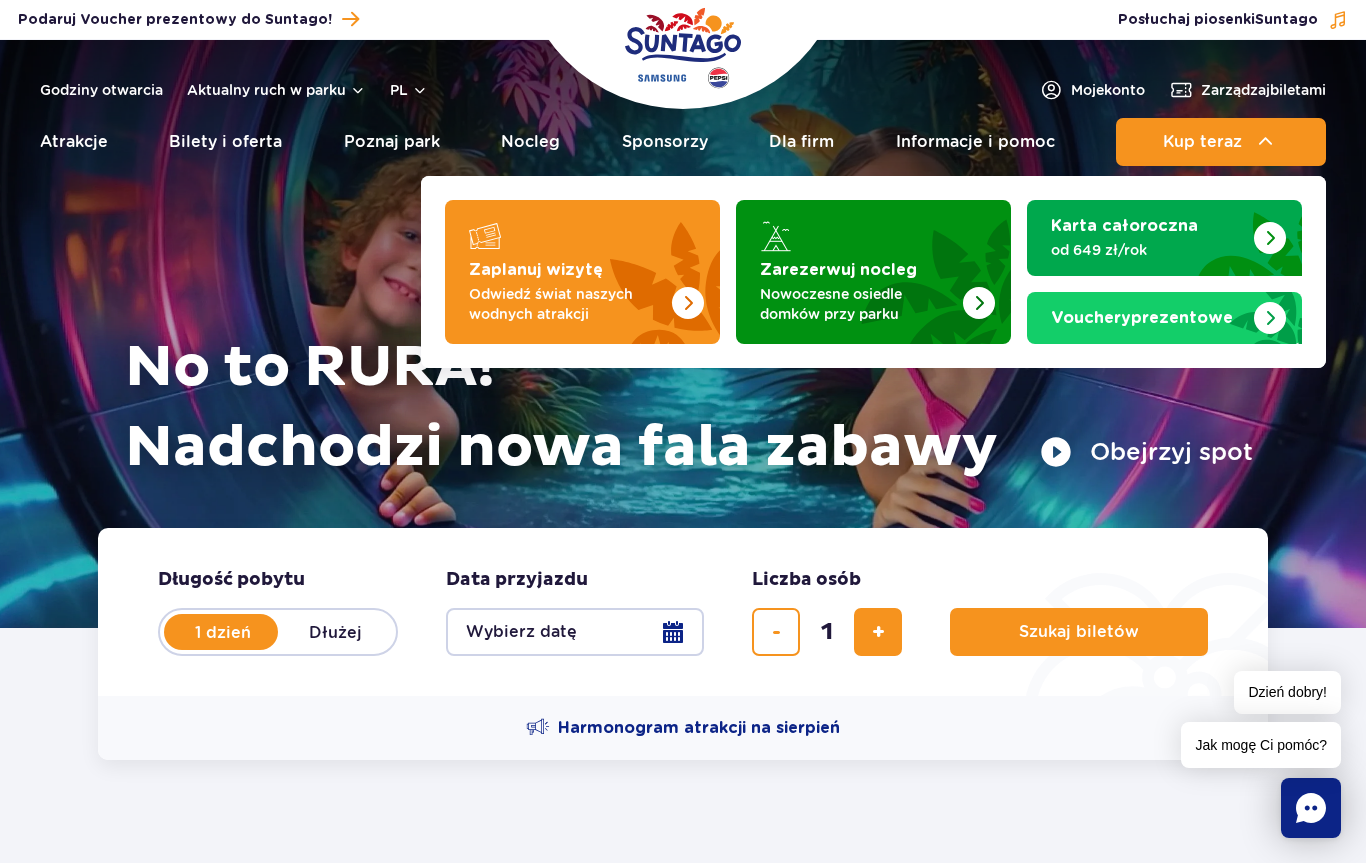 click at bounding box center (640, 266) 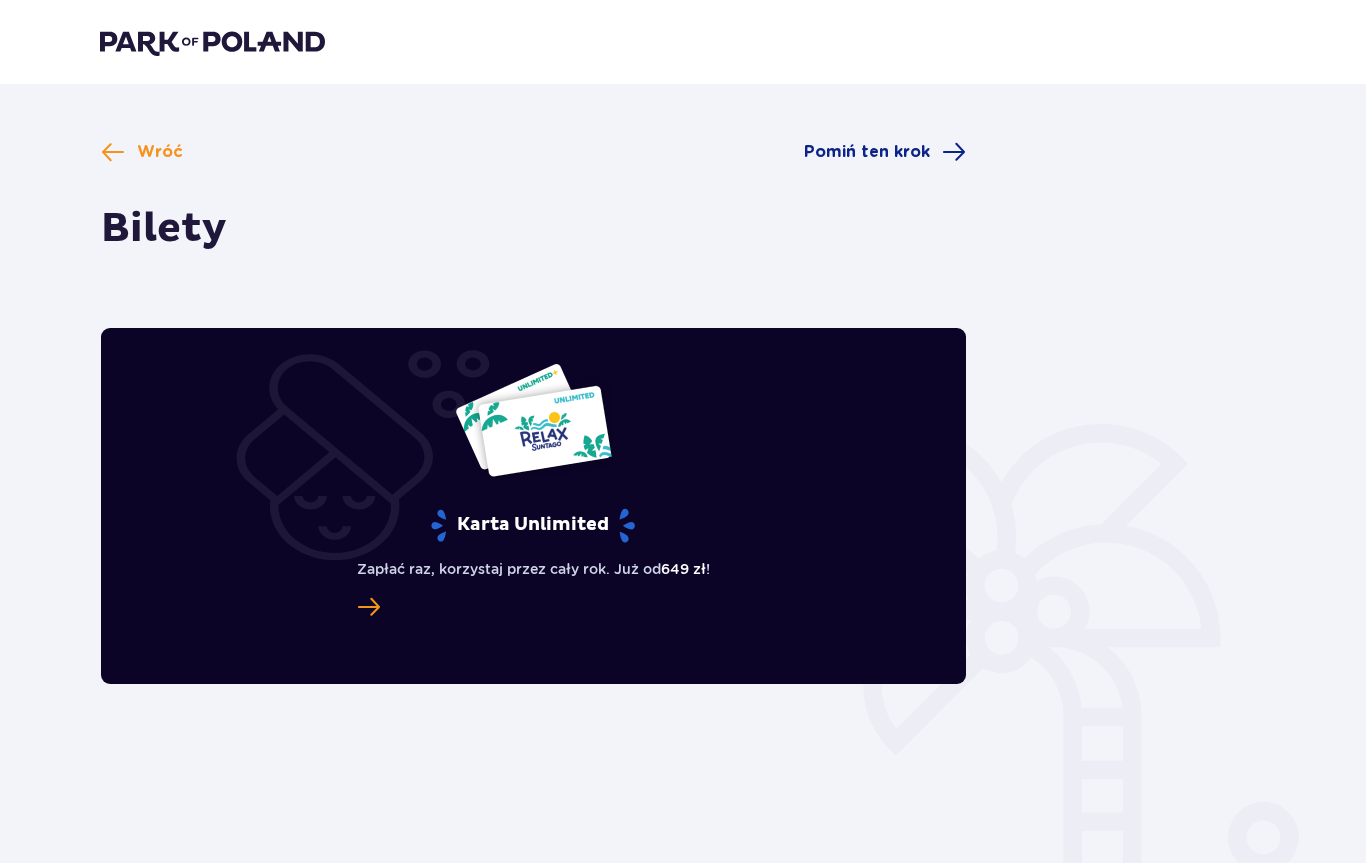 scroll, scrollTop: 0, scrollLeft: 0, axis: both 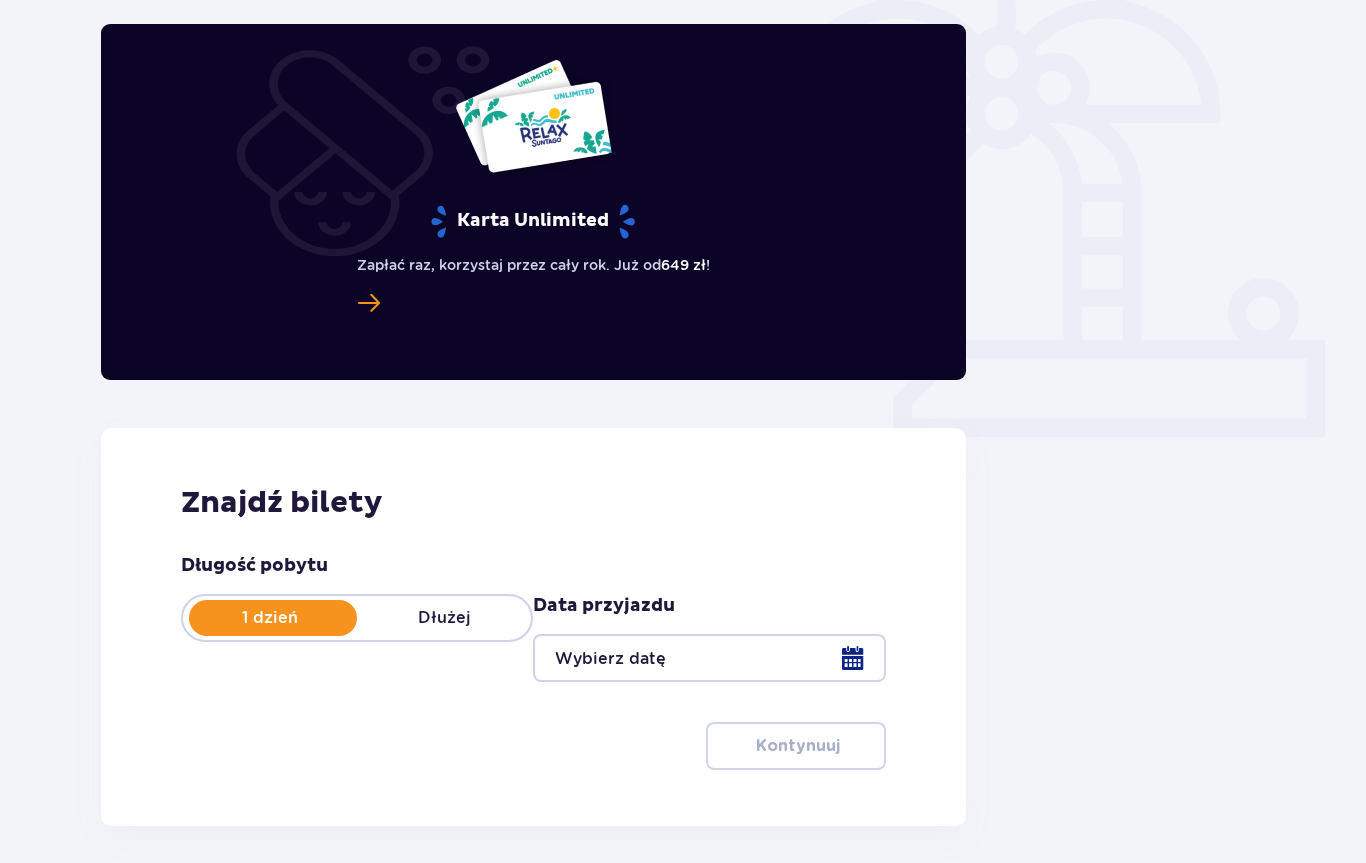 click at bounding box center [709, 658] 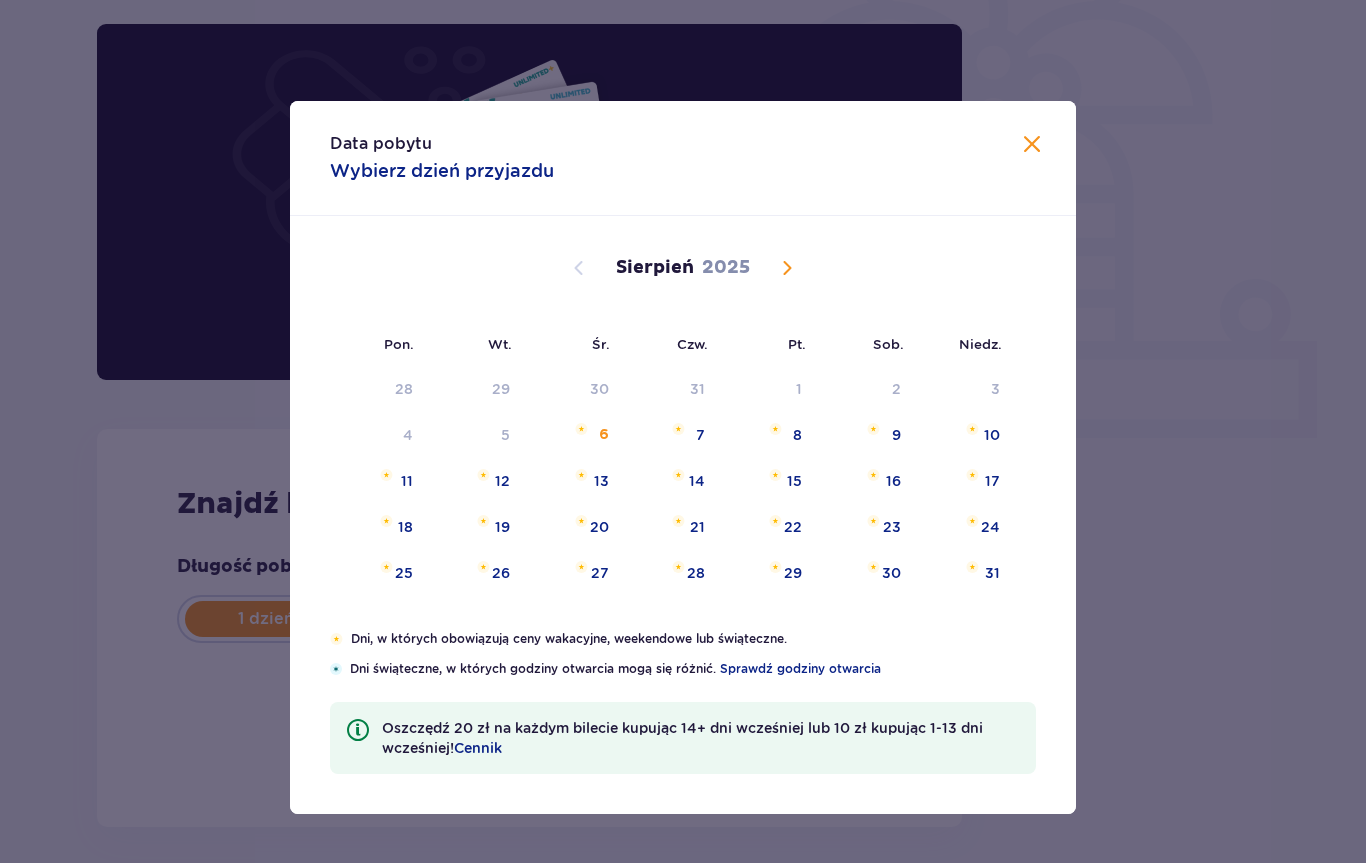 click on "10" at bounding box center (992, 435) 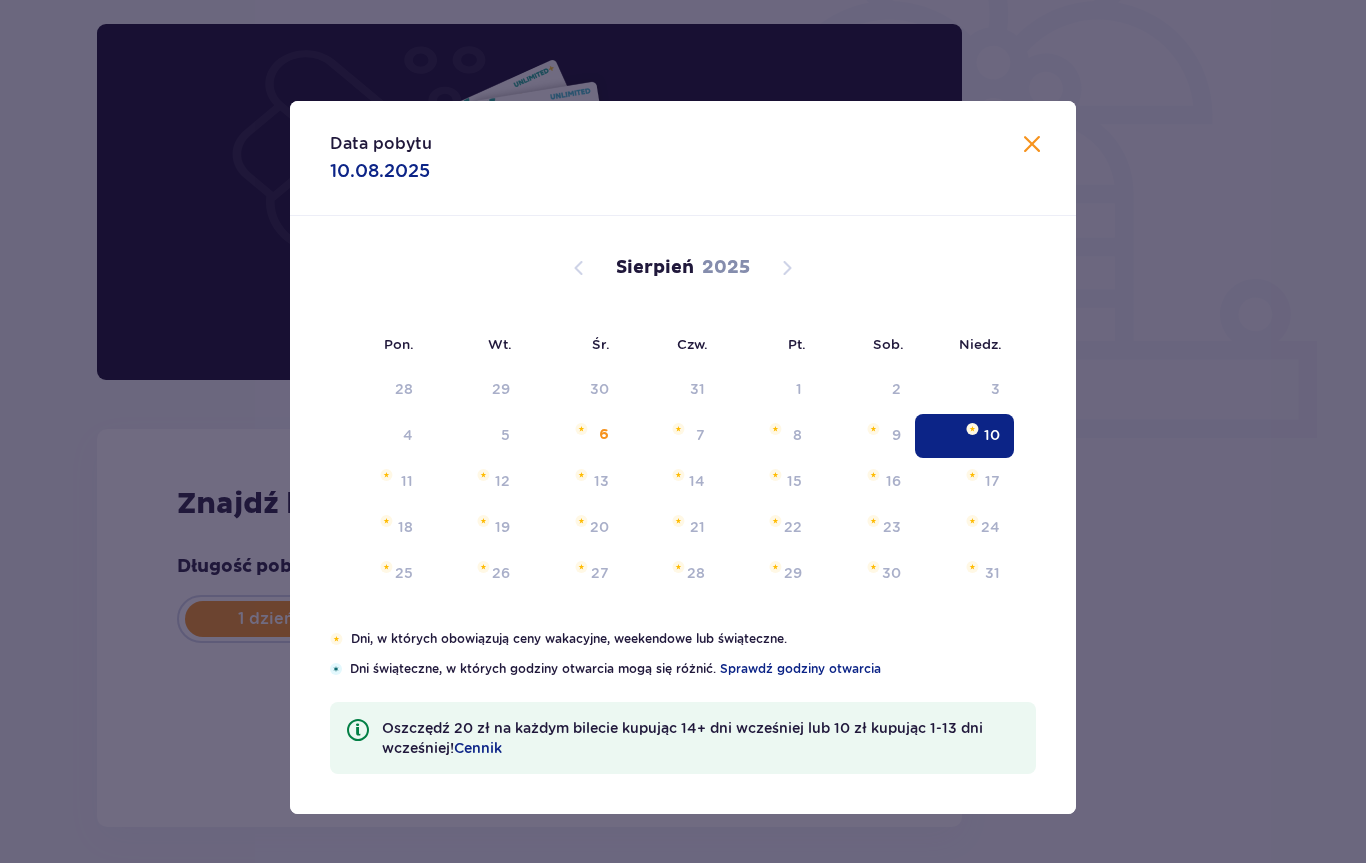 type on "10.08.25" 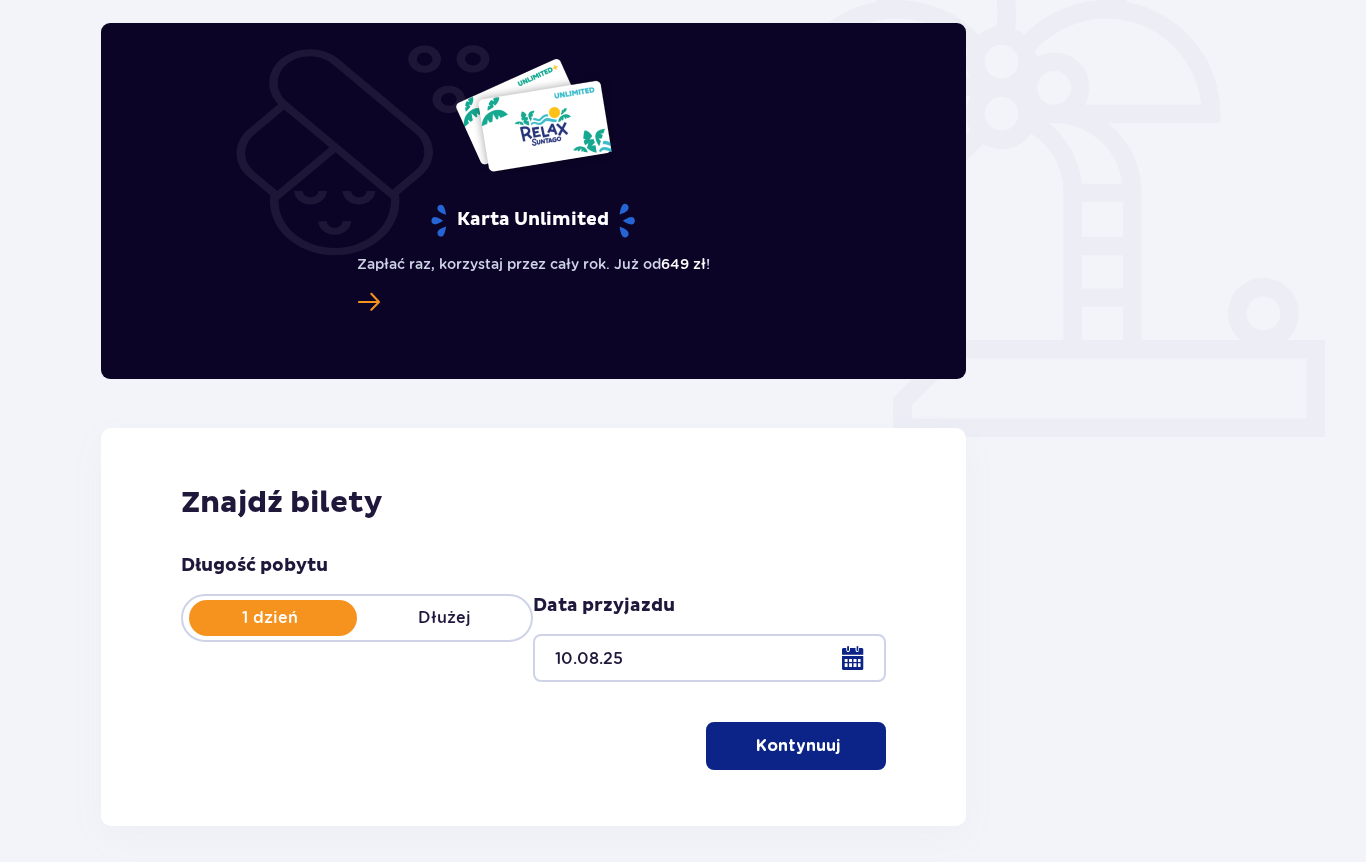 click on "Kontynuuj" at bounding box center (798, 747) 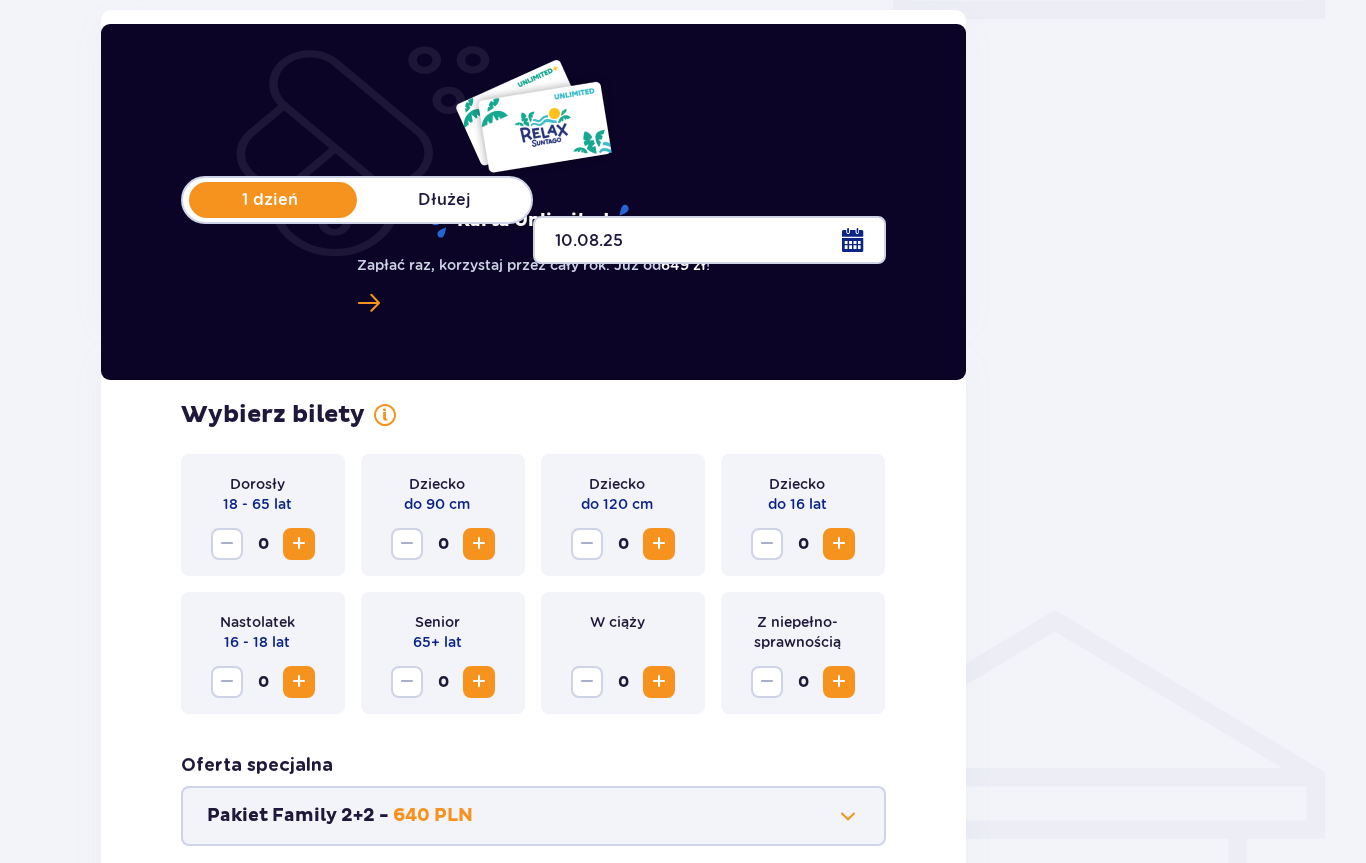 scroll, scrollTop: 943, scrollLeft: 0, axis: vertical 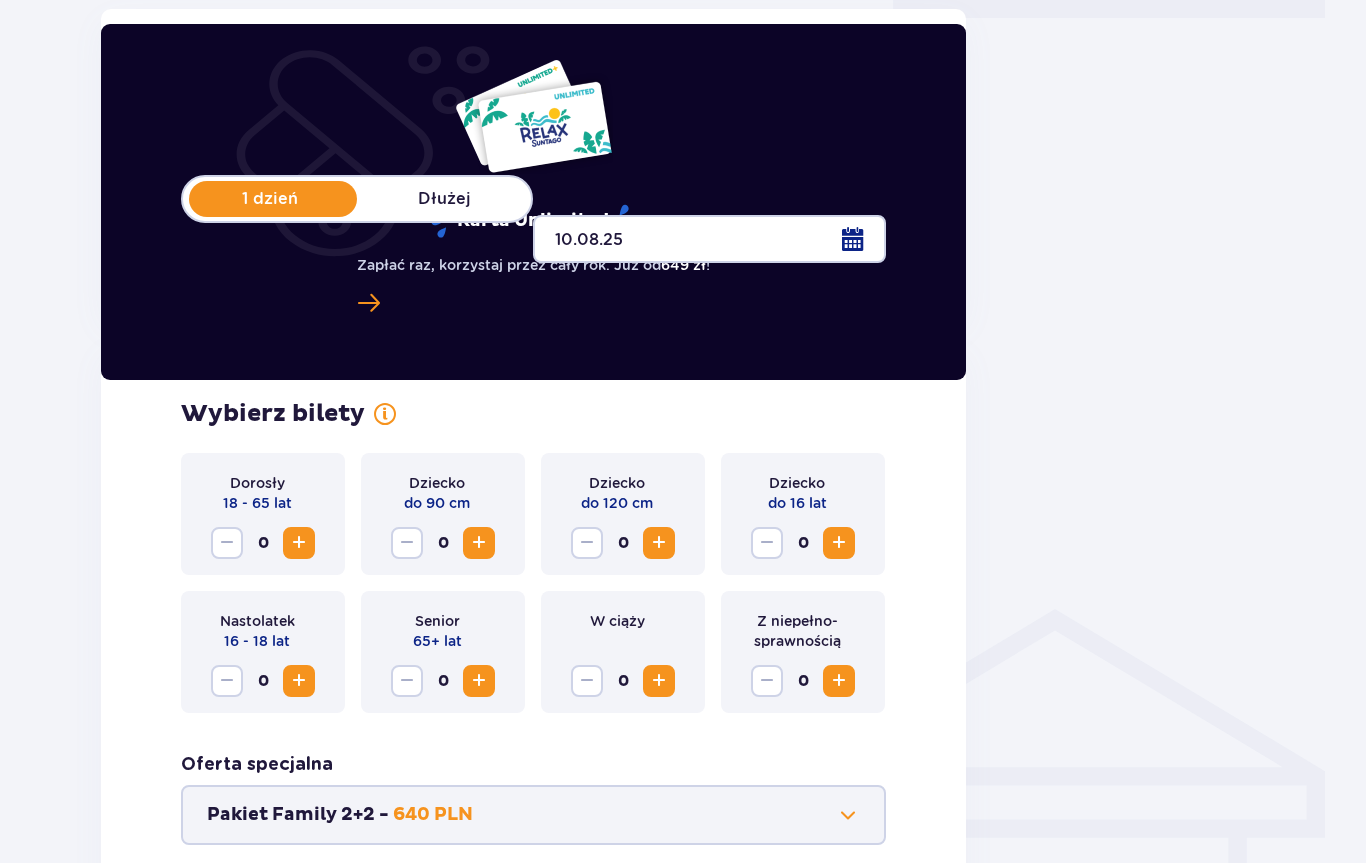 click at bounding box center [299, 543] 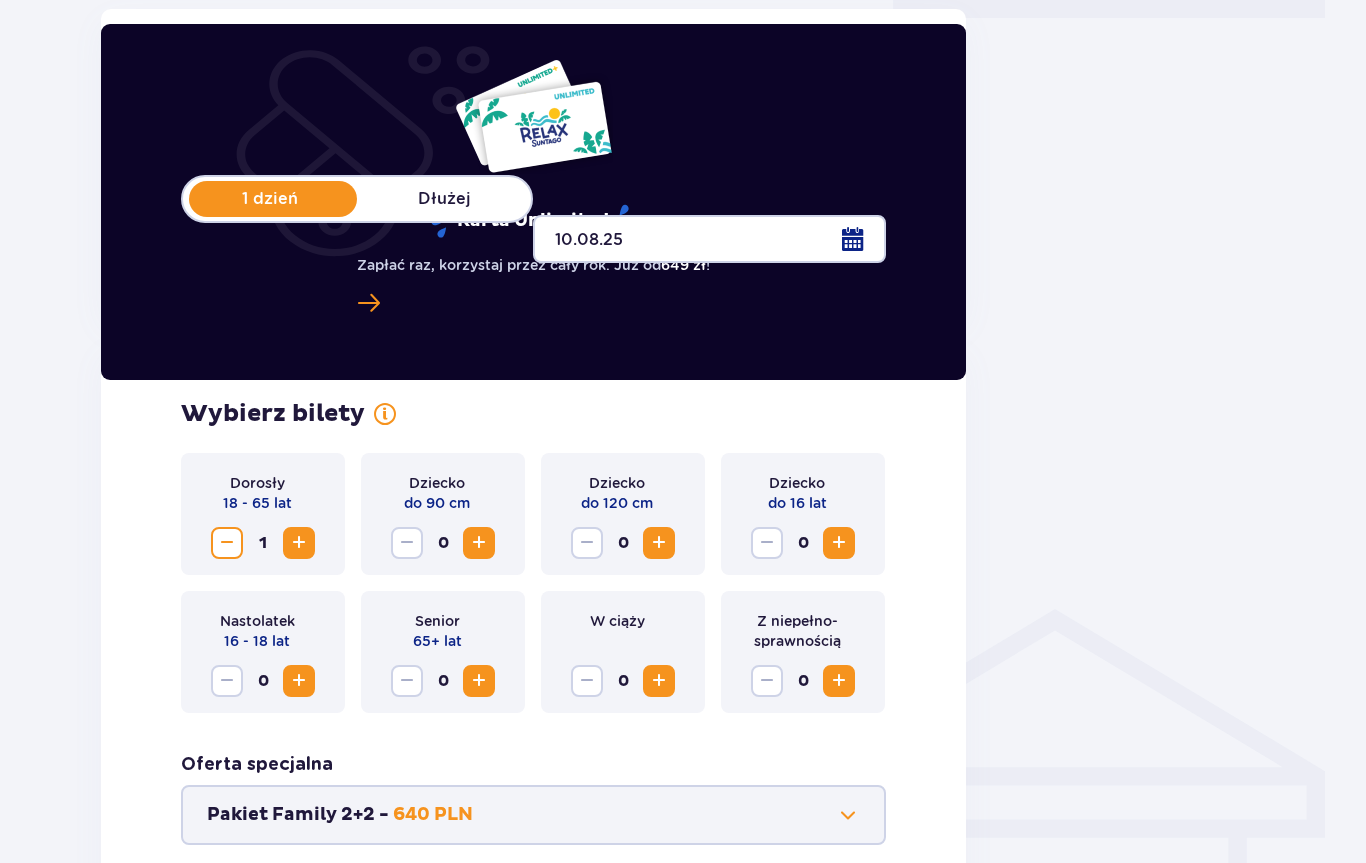 click at bounding box center [299, 543] 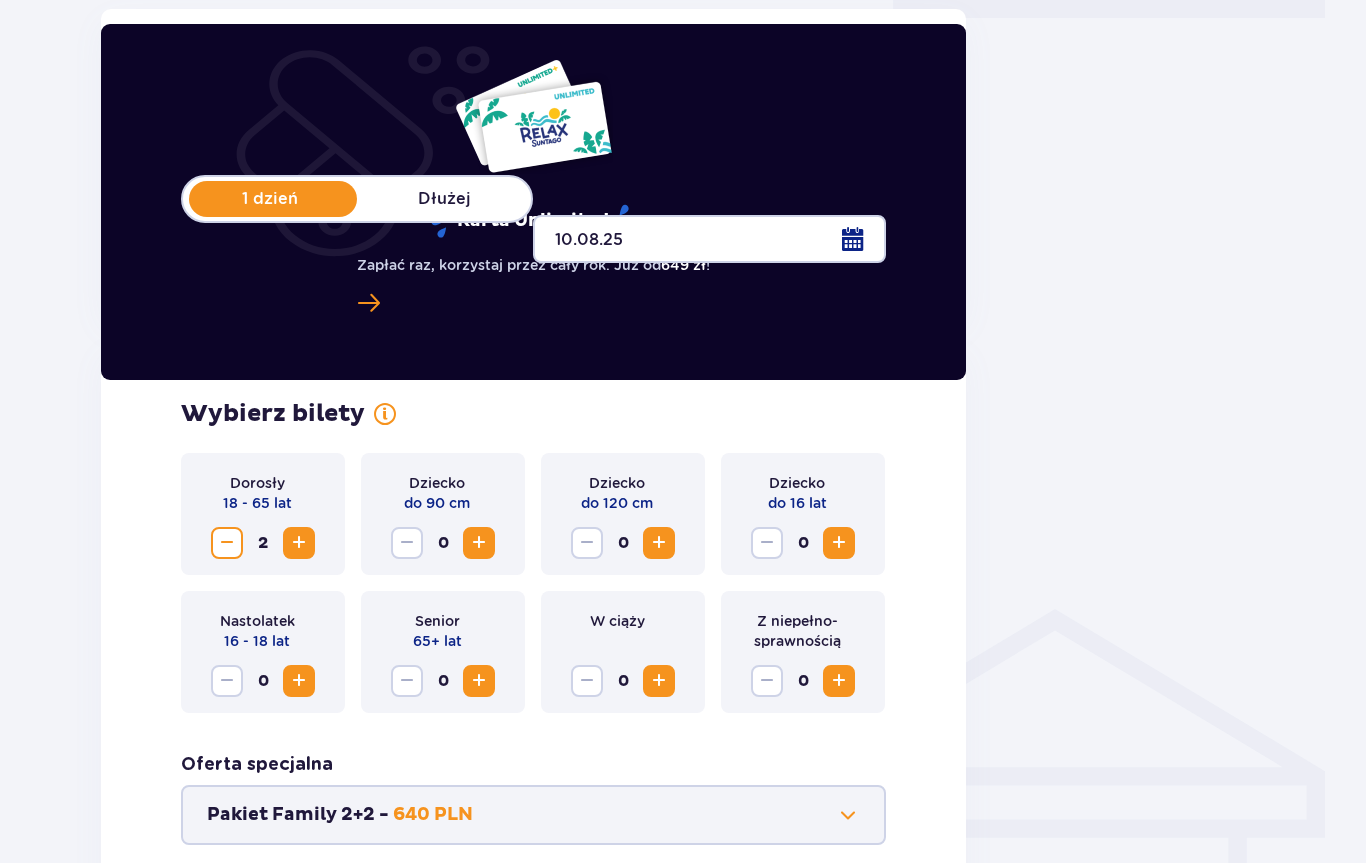 click at bounding box center (299, 543) 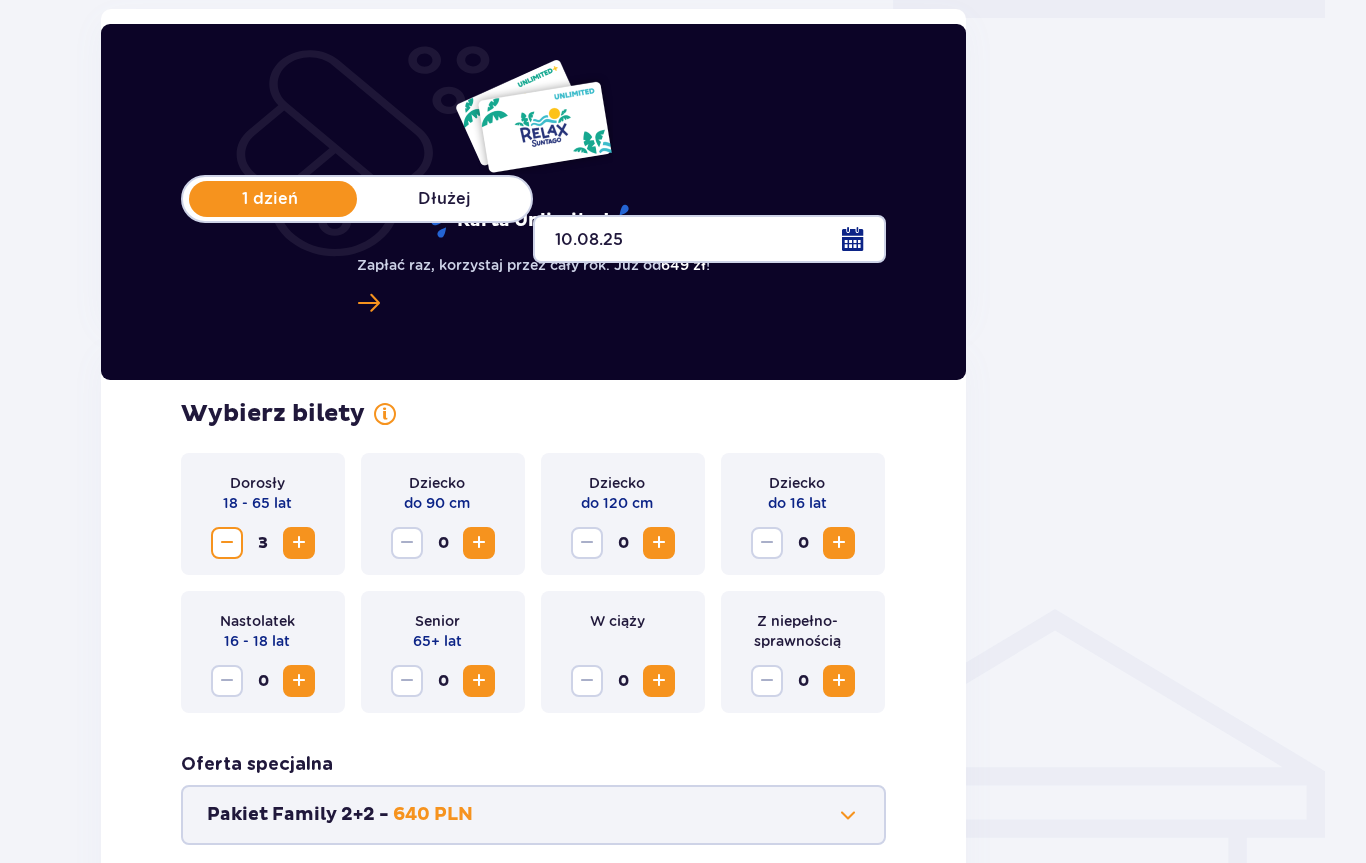 click at bounding box center (299, 543) 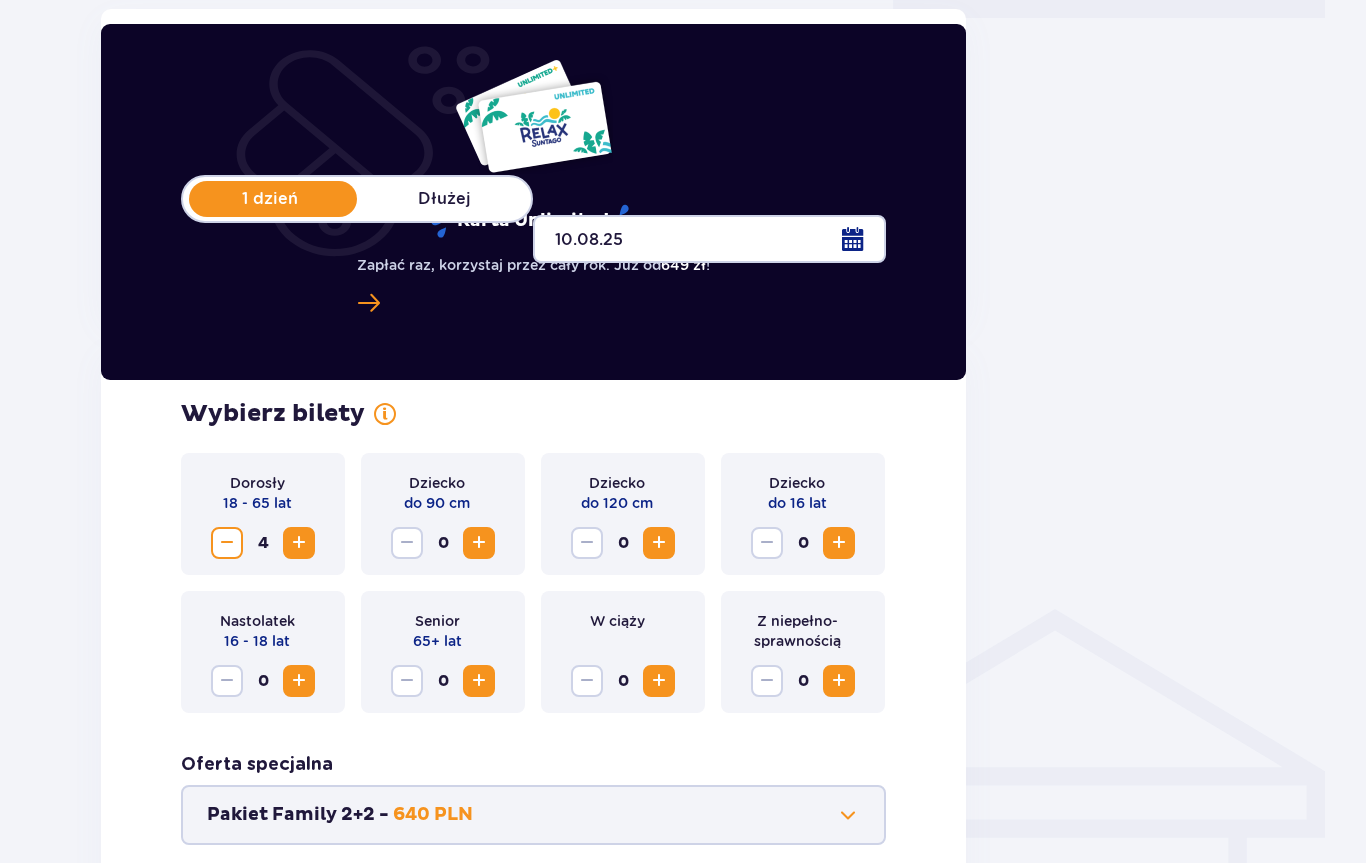 click on "Kontynuuj" at bounding box center [796, 893] 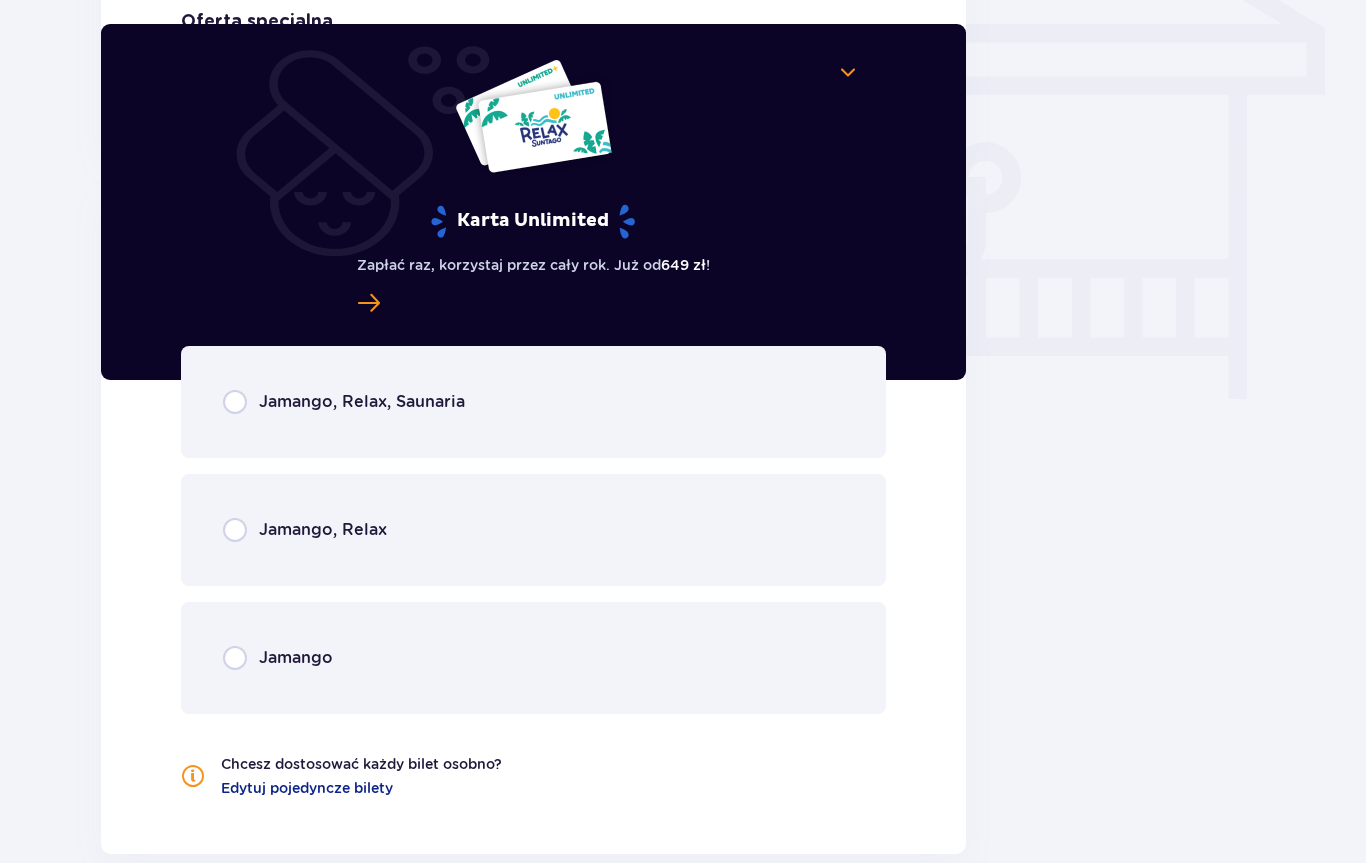 scroll, scrollTop: 1761, scrollLeft: 0, axis: vertical 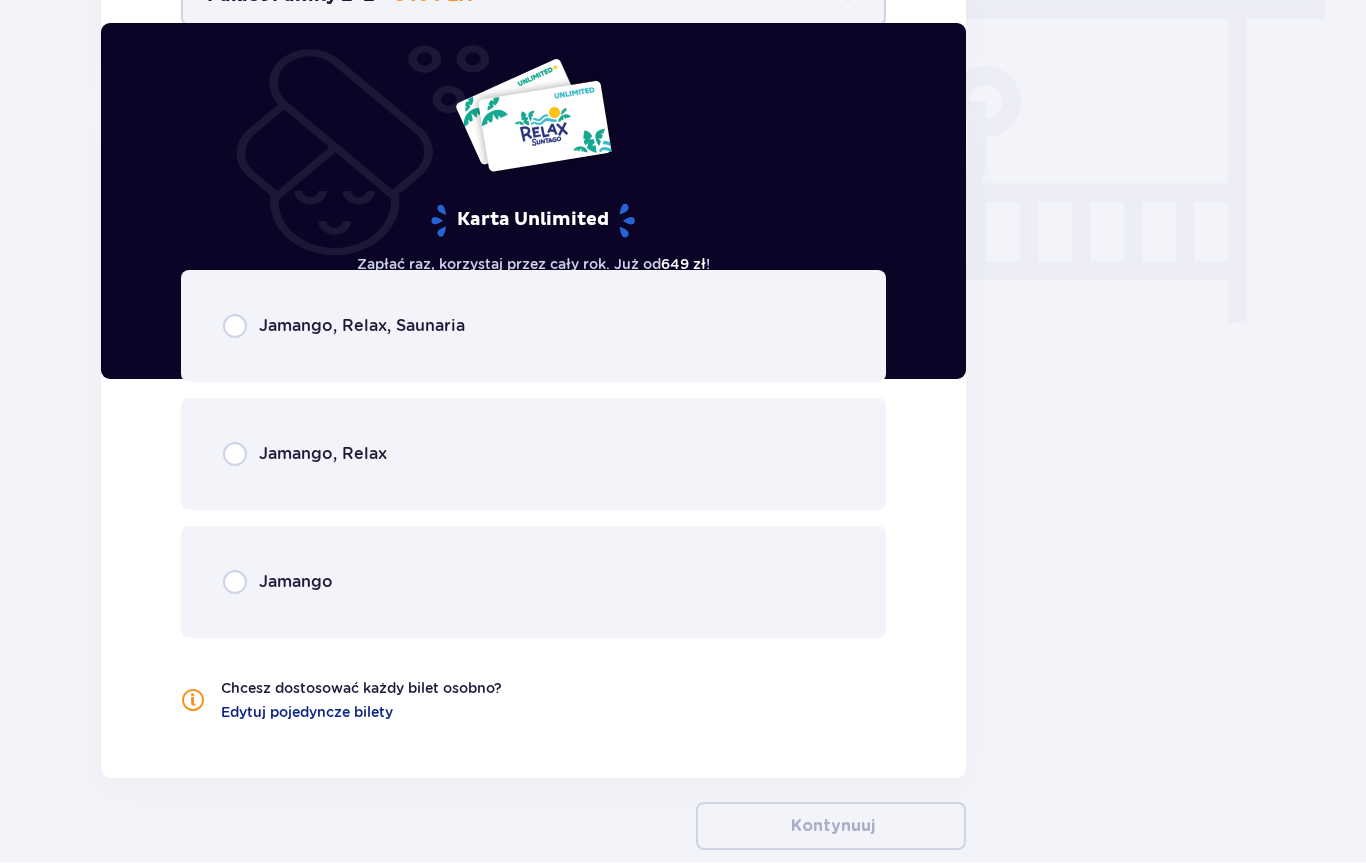 click on "Edytuj pojedyncze bilety" at bounding box center [307, 713] 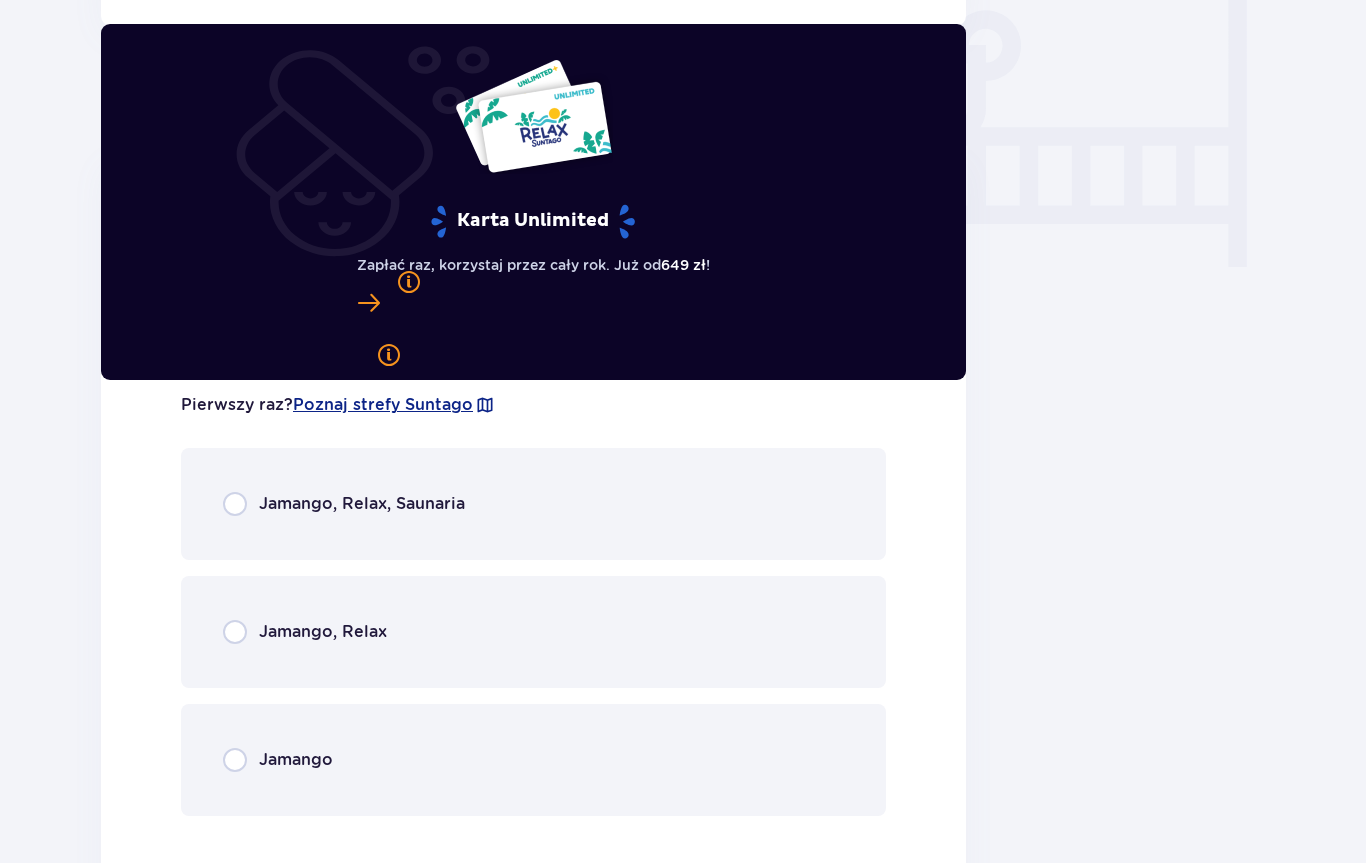 scroll, scrollTop: 1820, scrollLeft: 0, axis: vertical 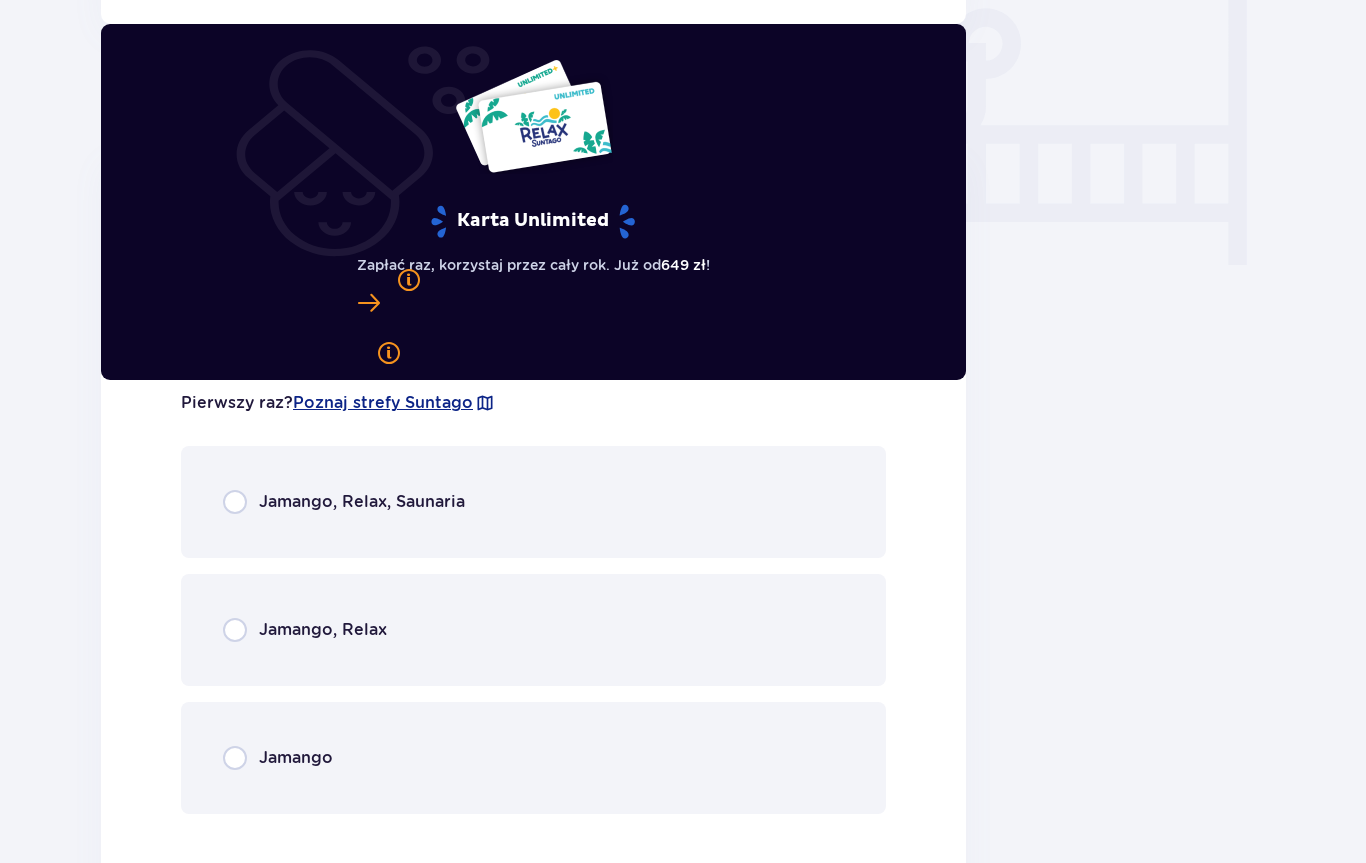 click on "Jamango, Relax, Saunaria" at bounding box center [362, 502] 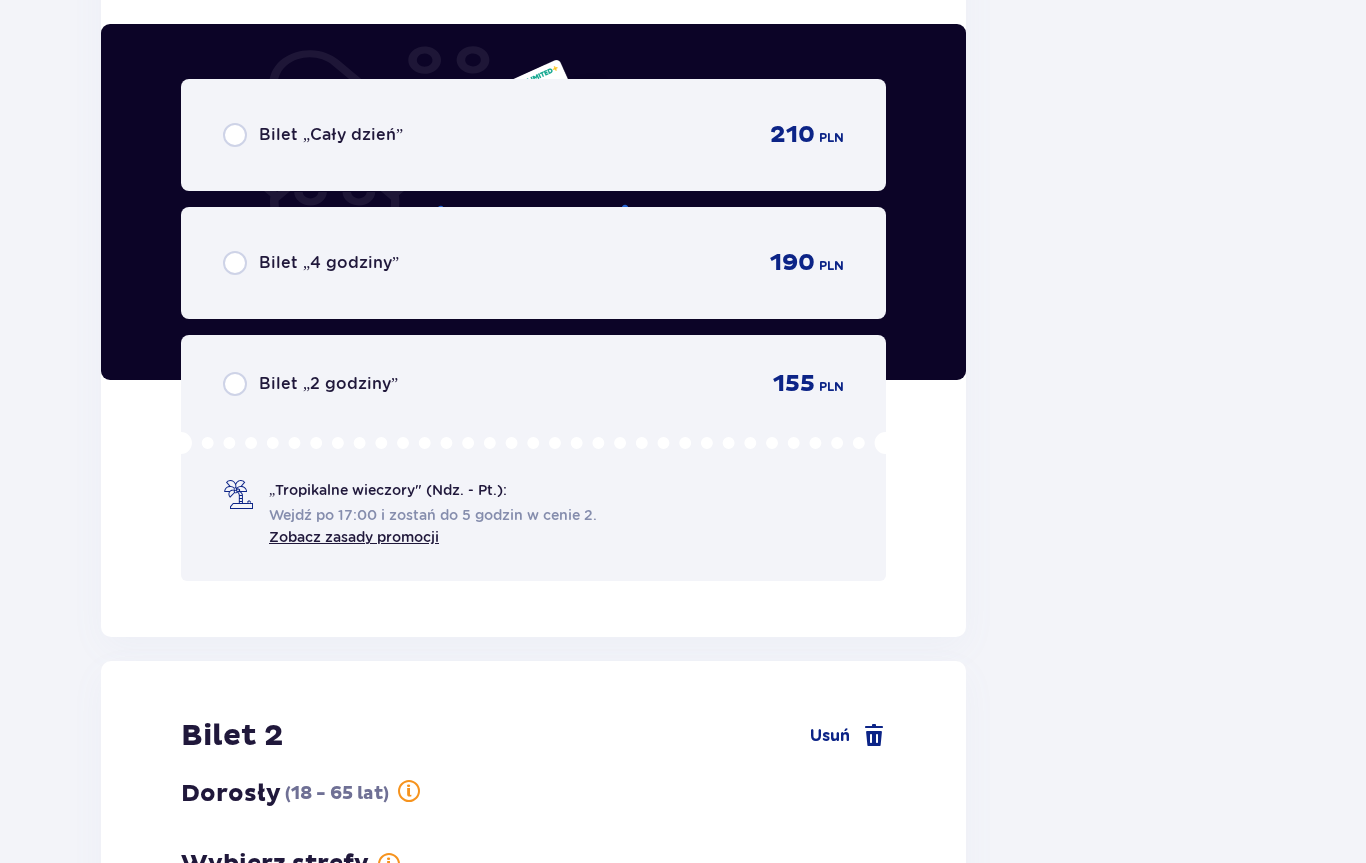 scroll, scrollTop: 2650, scrollLeft: 0, axis: vertical 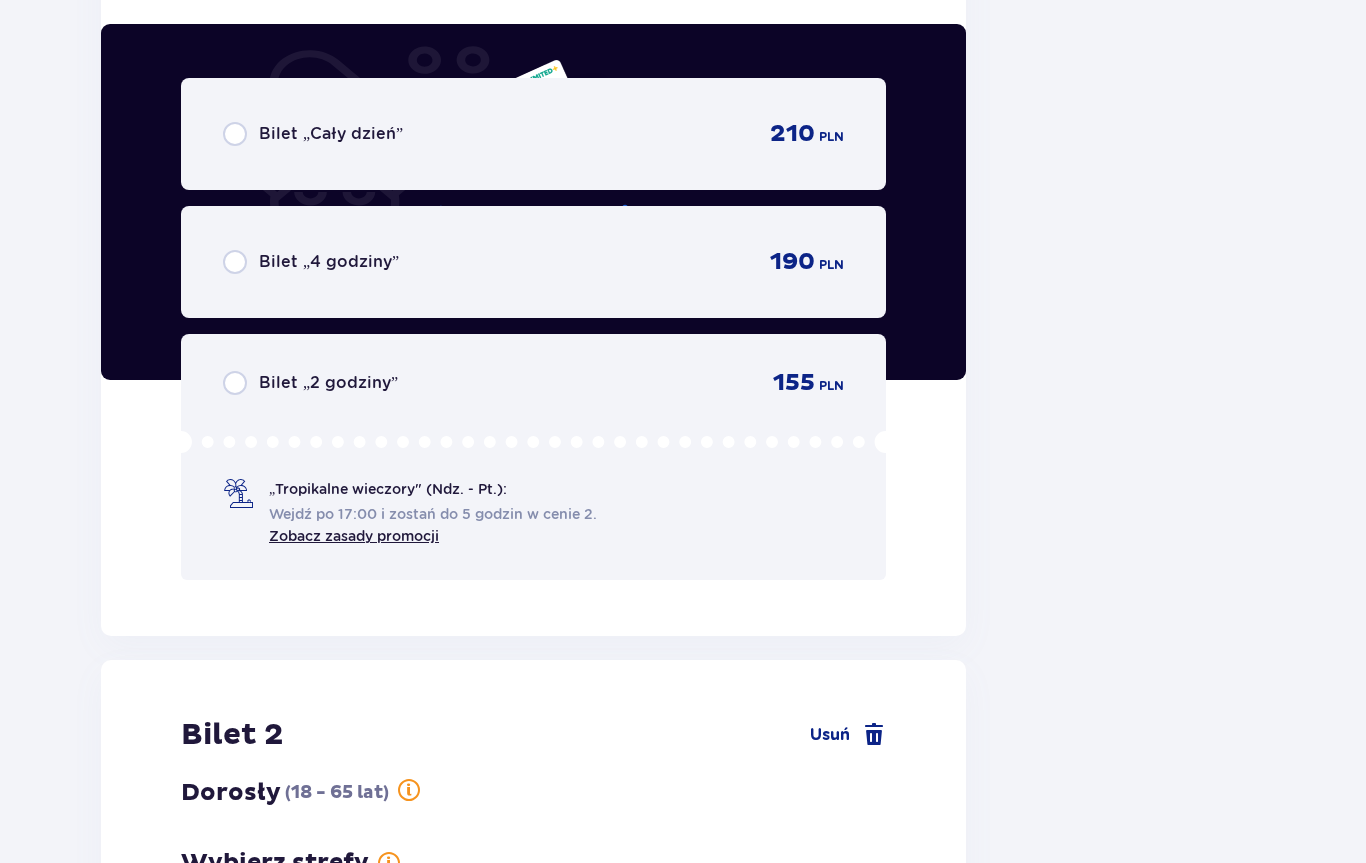 click on "PLN" at bounding box center (831, 137) 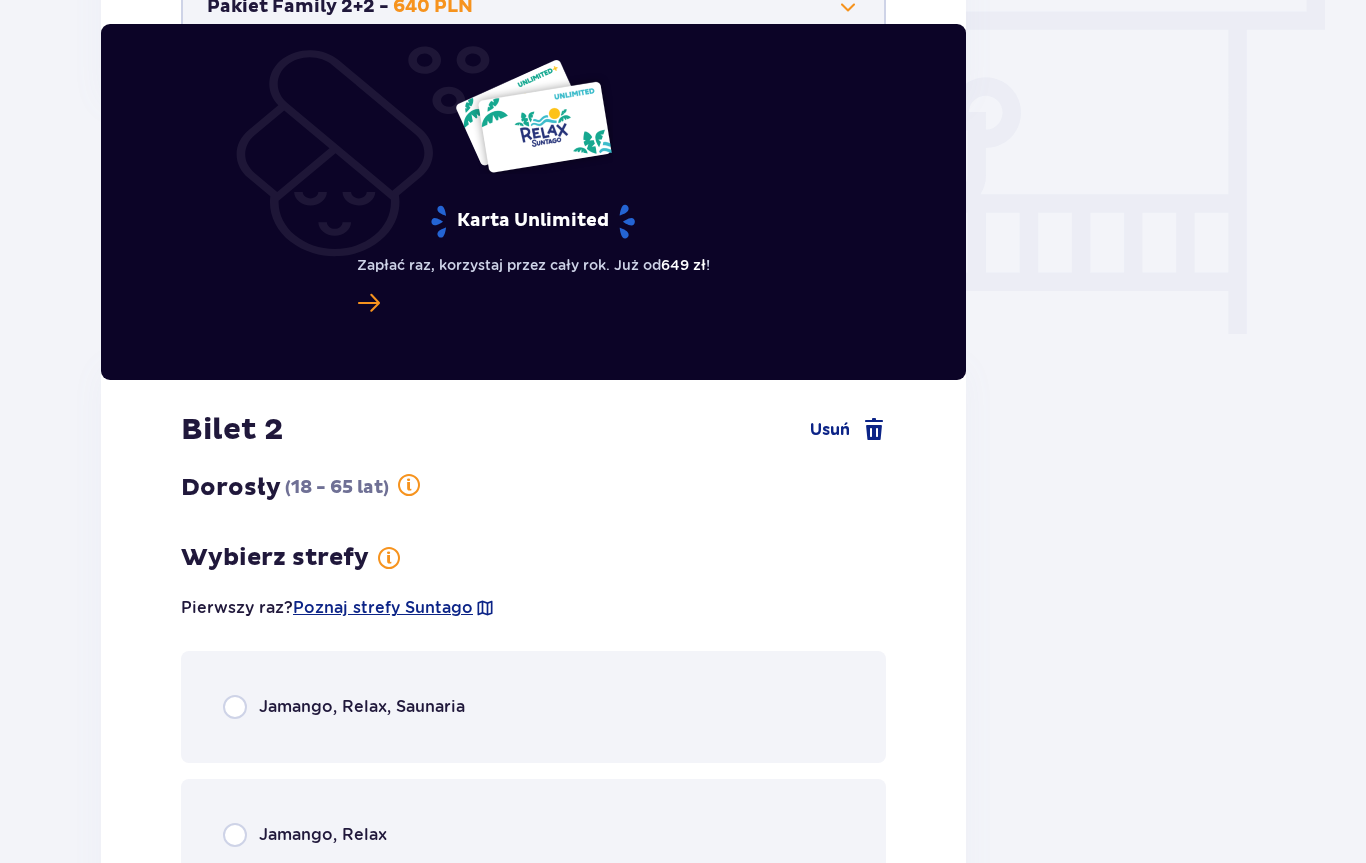 scroll, scrollTop: 1753, scrollLeft: 0, axis: vertical 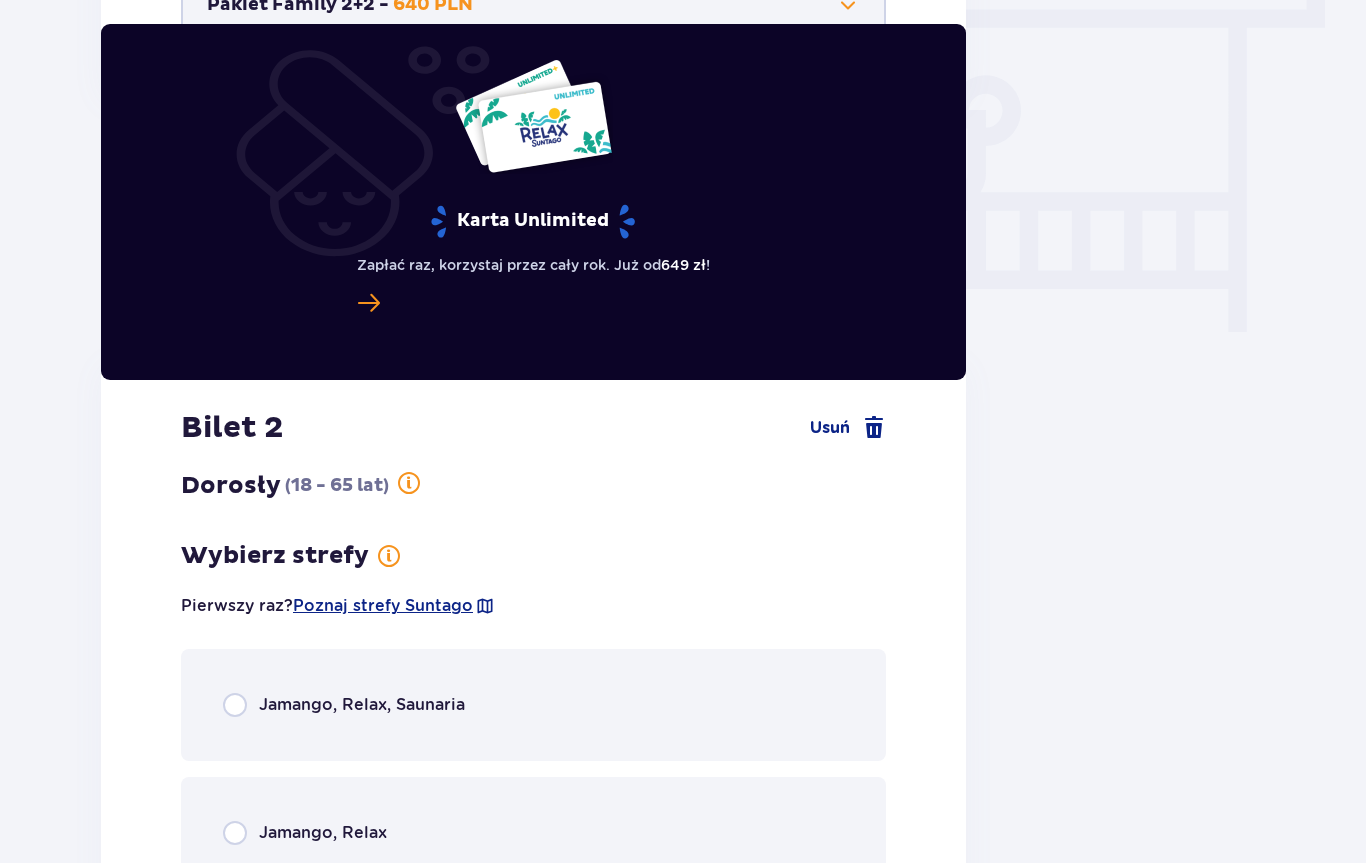 click on "Jamango, Relax, Saunaria" at bounding box center [533, 705] 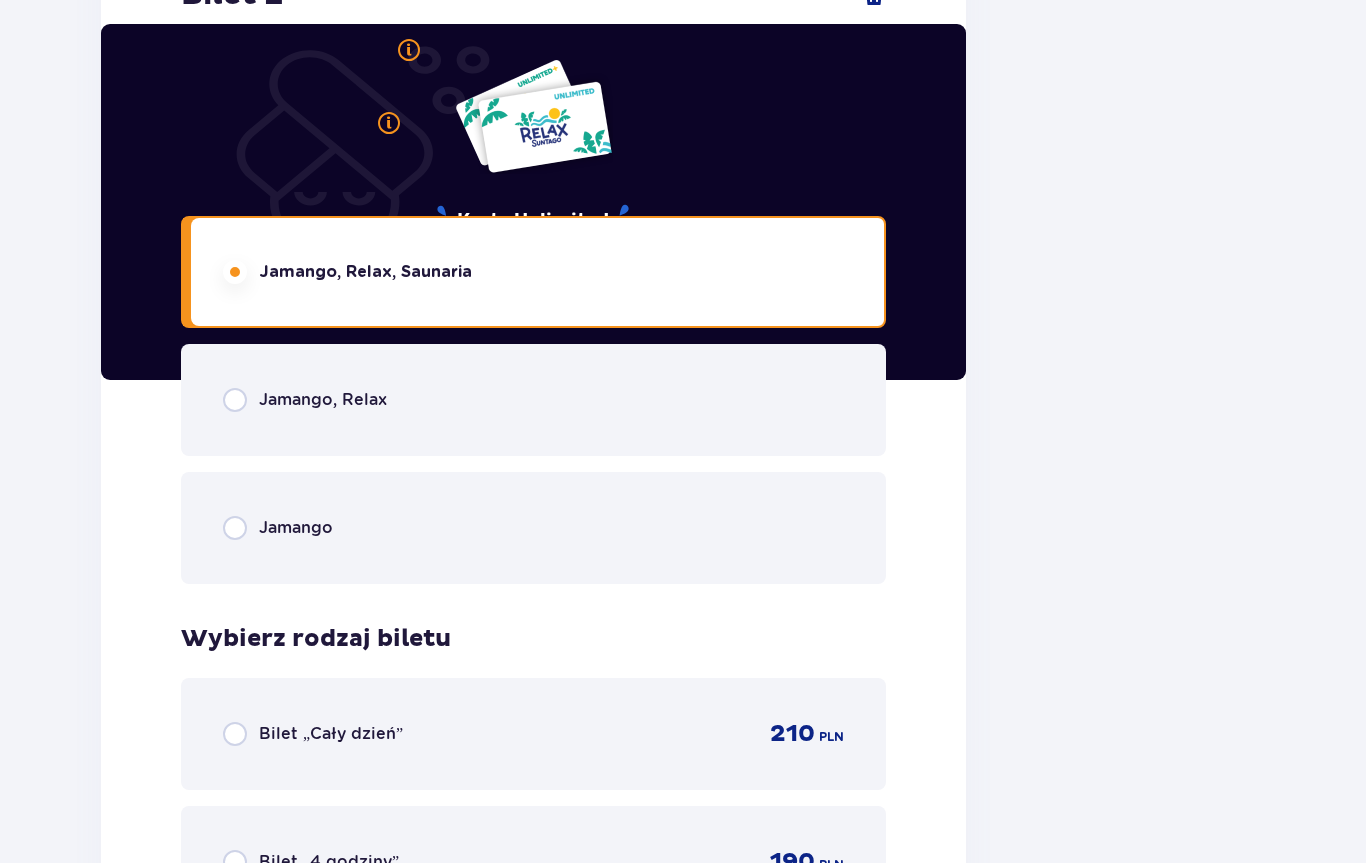 scroll, scrollTop: 2188, scrollLeft: 0, axis: vertical 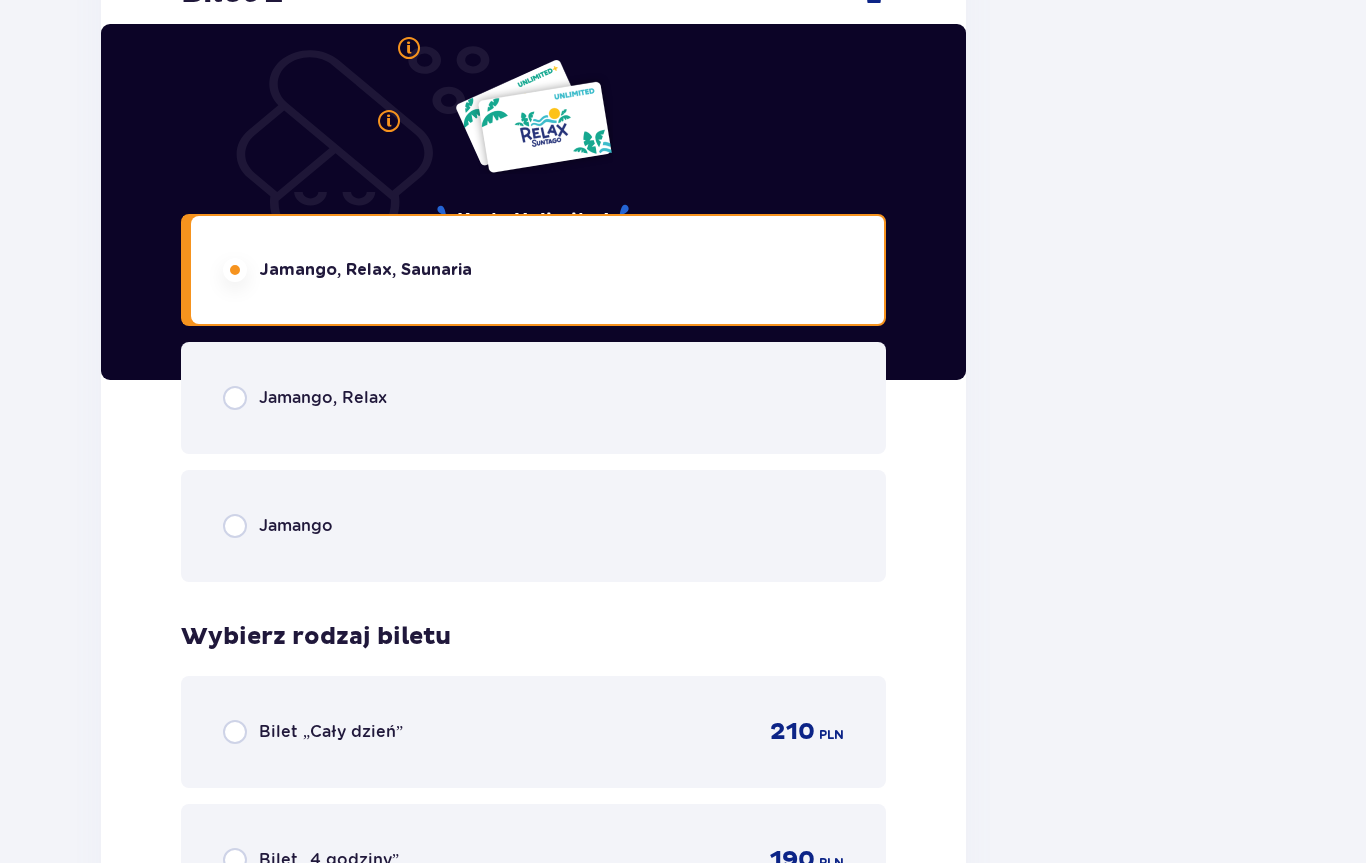 click on "210 PLN" at bounding box center (799, 732) 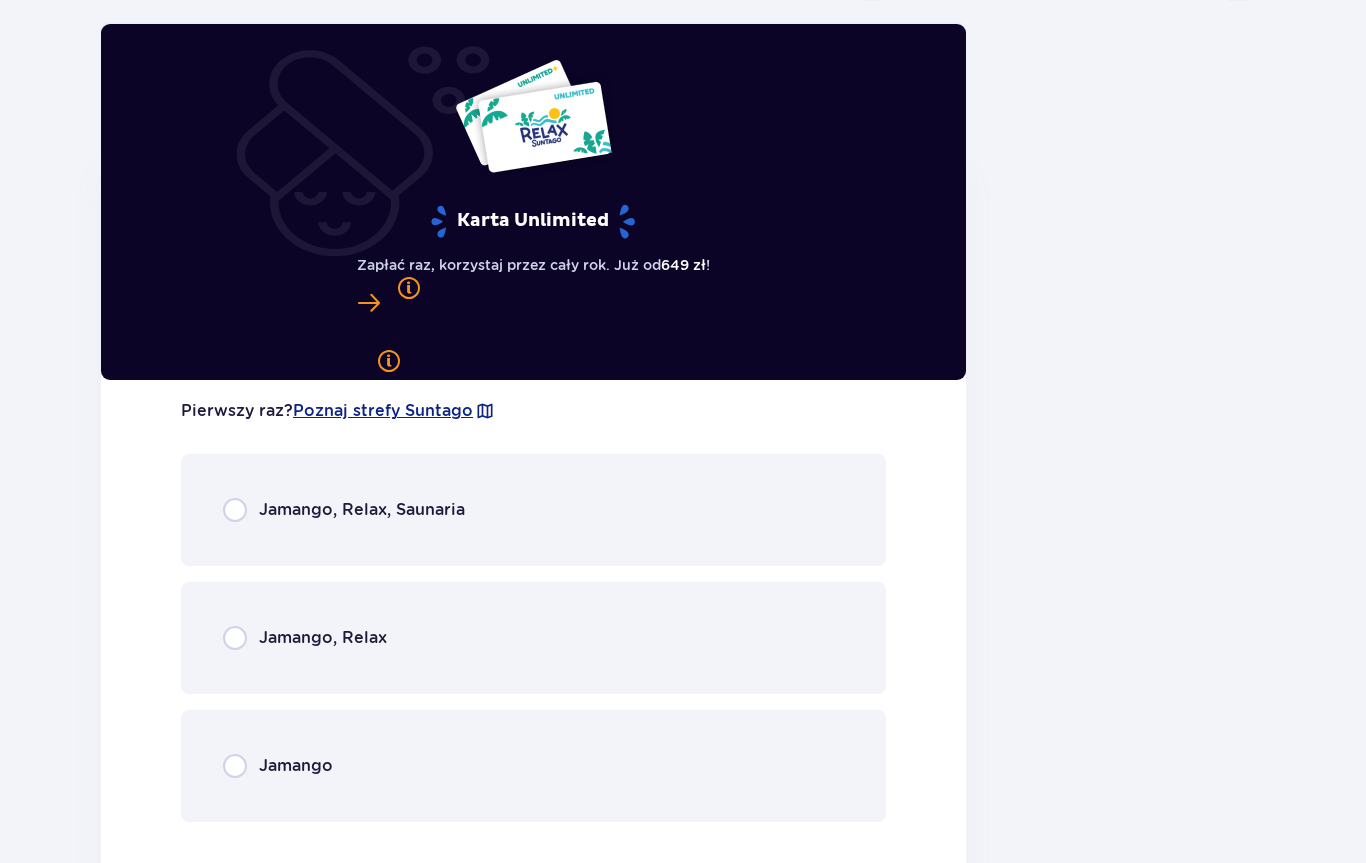 scroll, scrollTop: 2082, scrollLeft: 0, axis: vertical 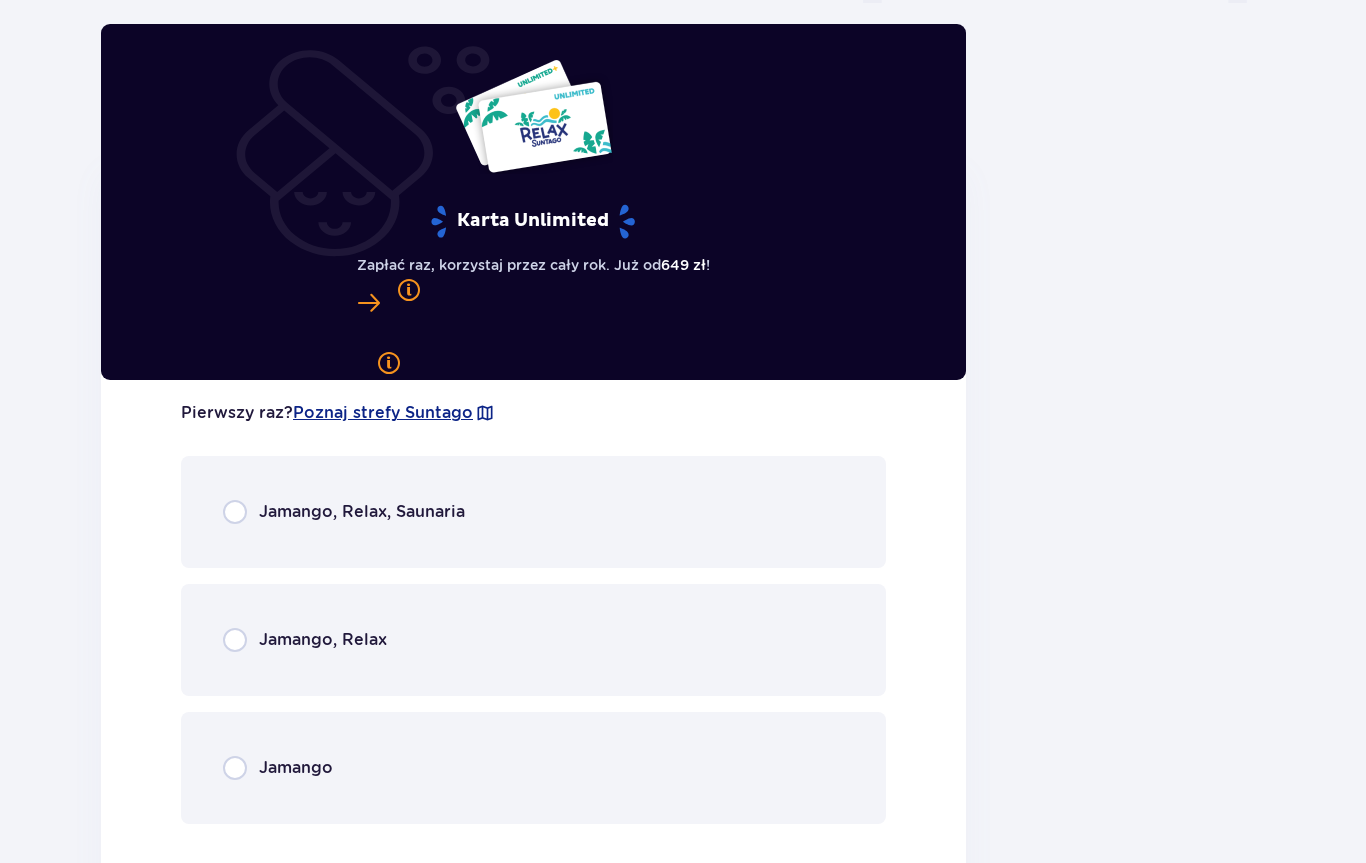 click on "Jamango, Relax" at bounding box center (533, 640) 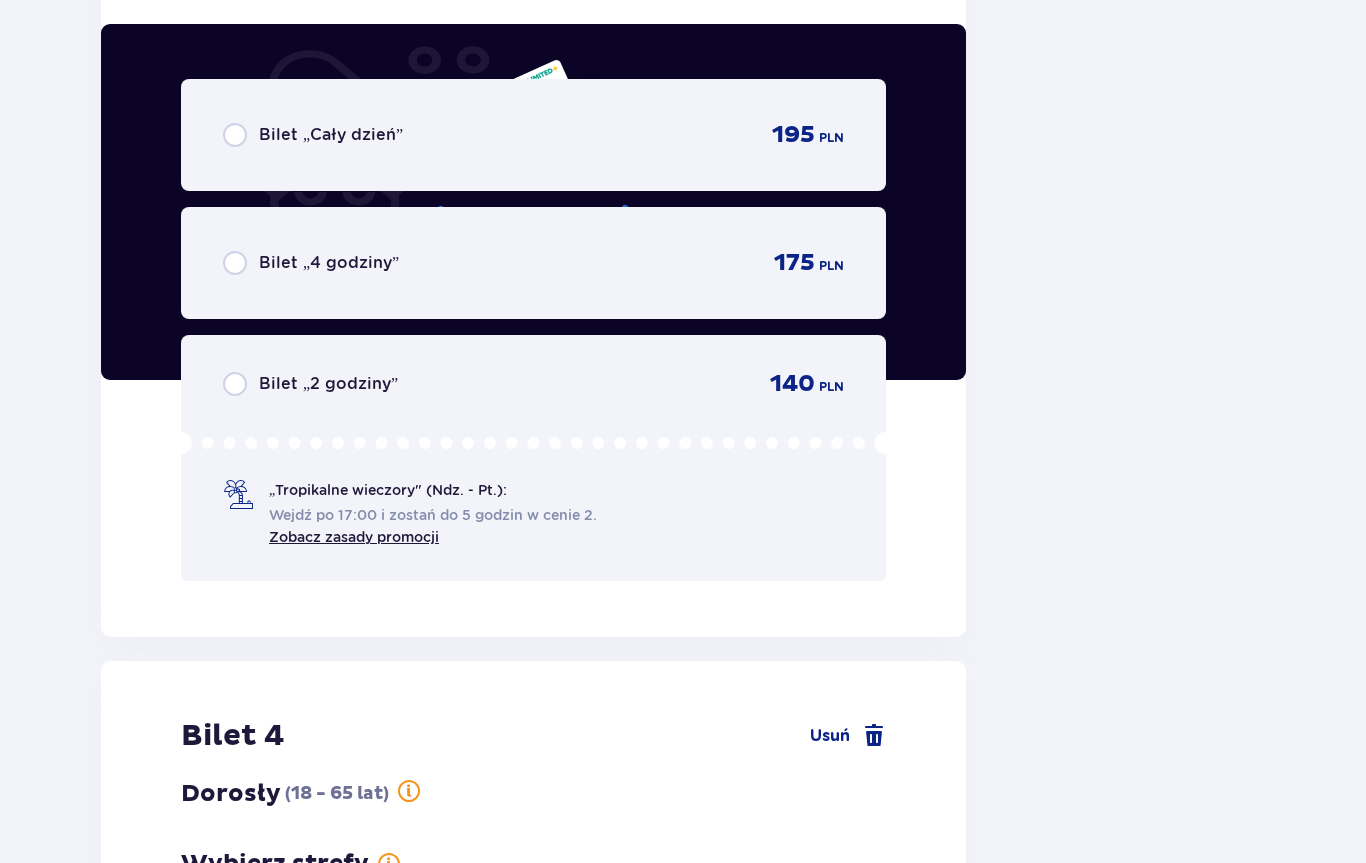 scroll, scrollTop: 2922, scrollLeft: 0, axis: vertical 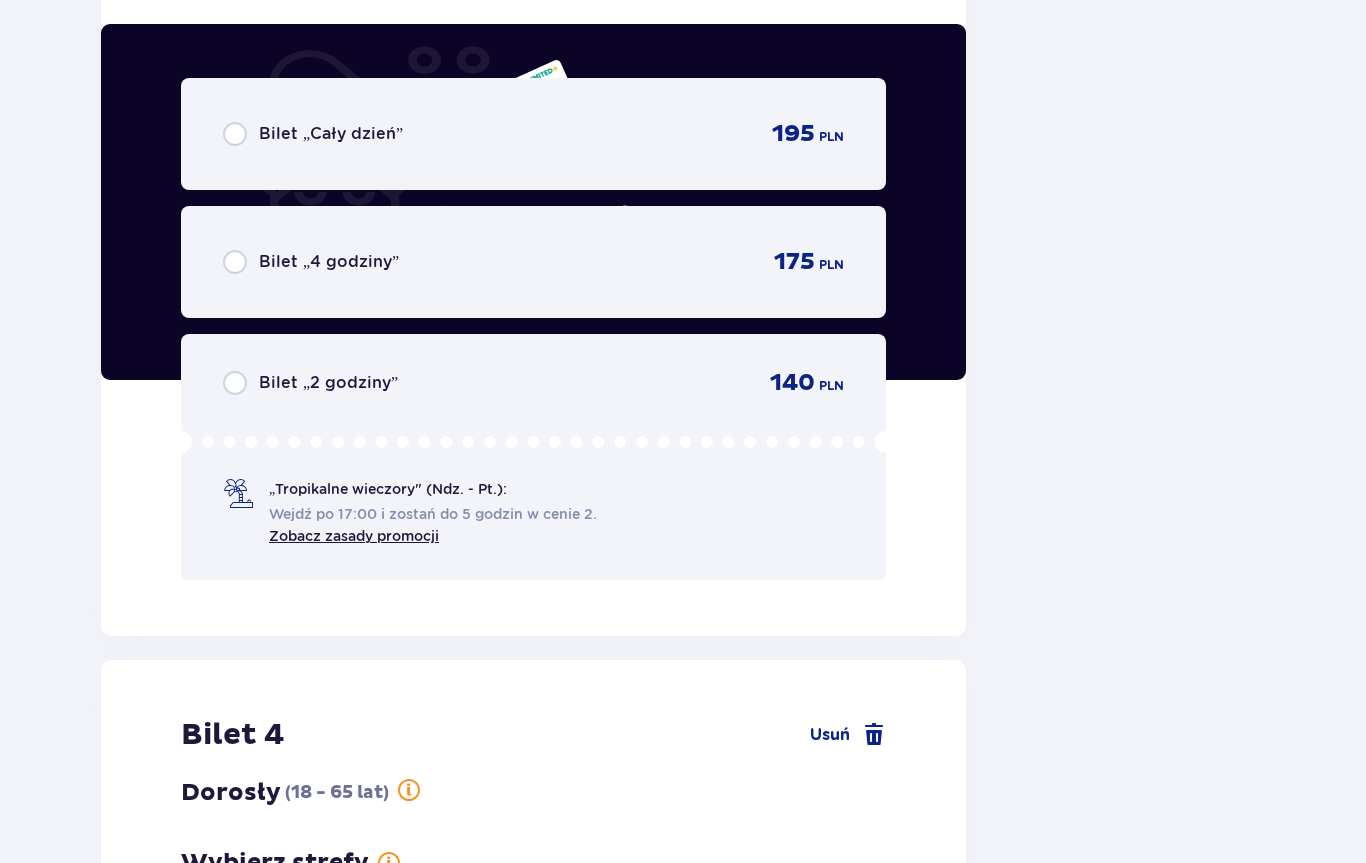 click on "Bilet „4 godziny”   175 PLN" at bounding box center (533, 262) 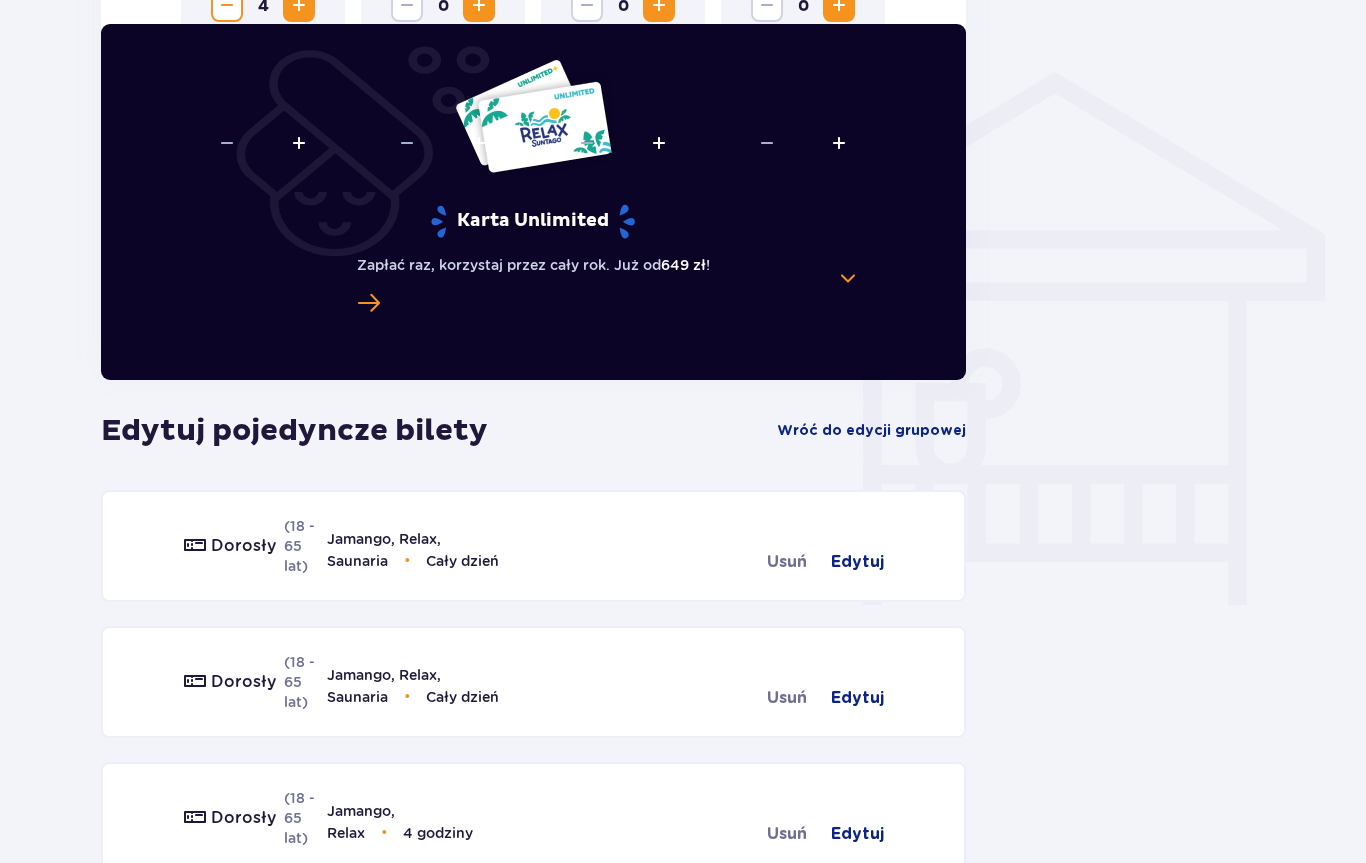 click on "Edytuj" at bounding box center (857, 834) 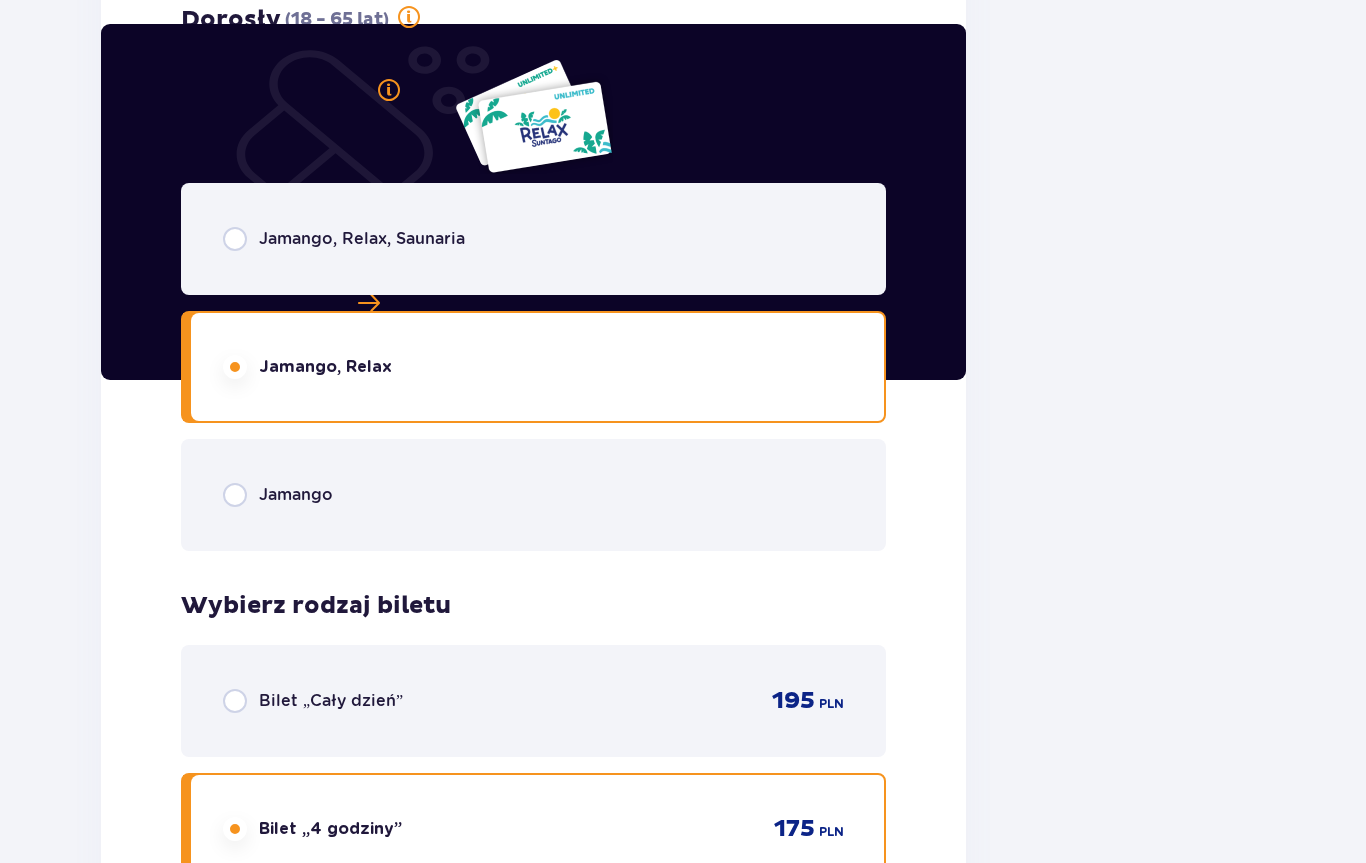 scroll, scrollTop: 2356, scrollLeft: 0, axis: vertical 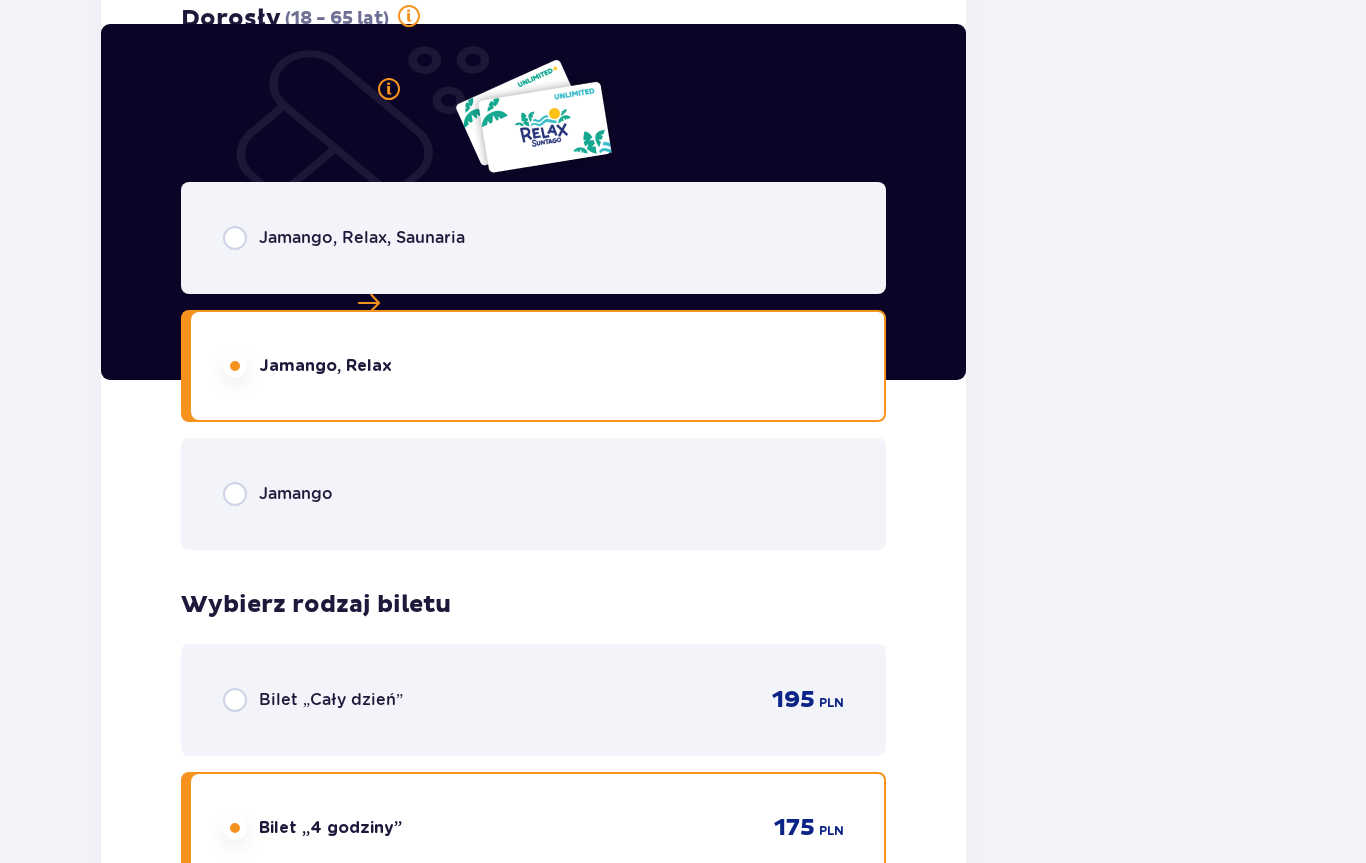 click on "Bilet „Cały dzień”   195 PLN" at bounding box center [533, 700] 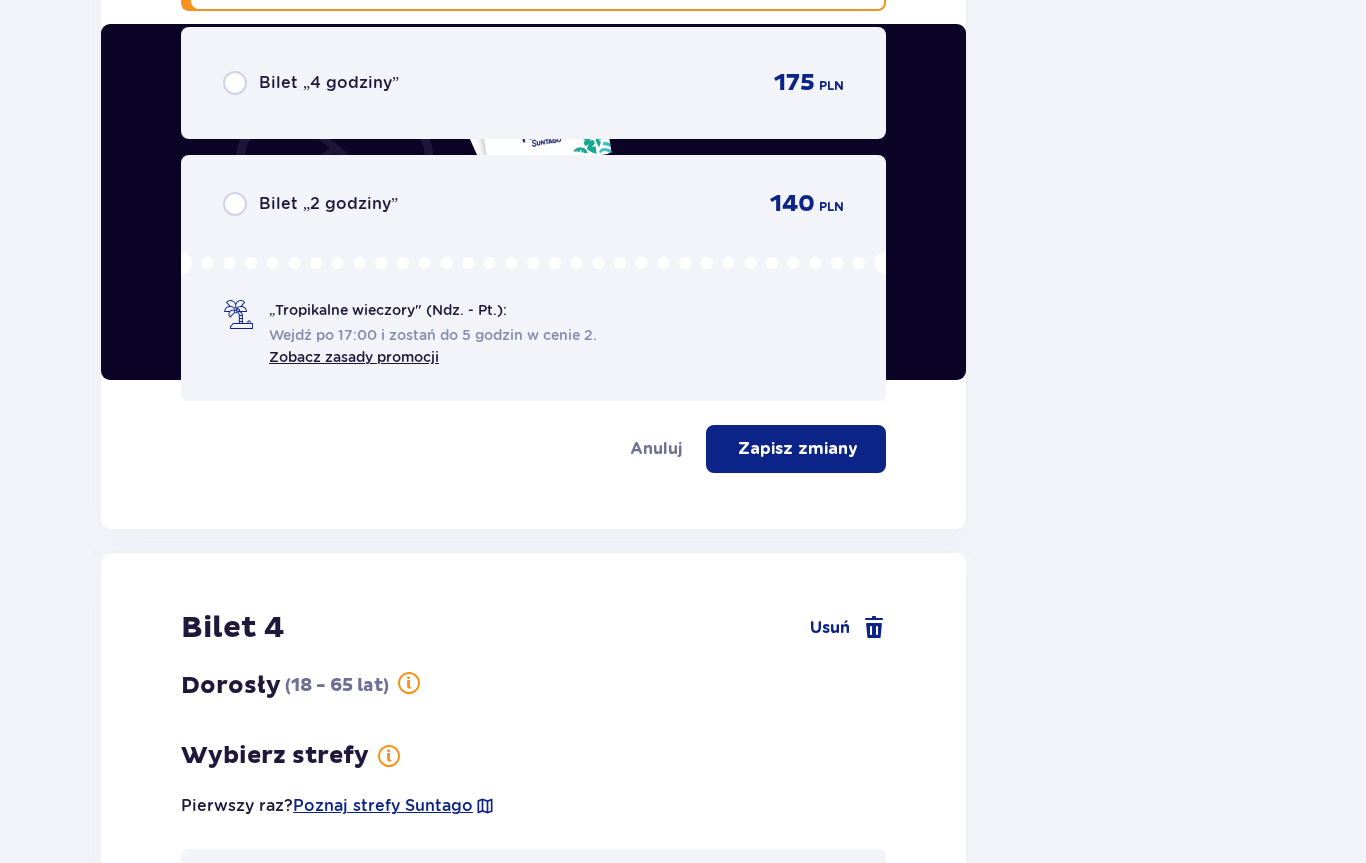 scroll, scrollTop: 3102, scrollLeft: 0, axis: vertical 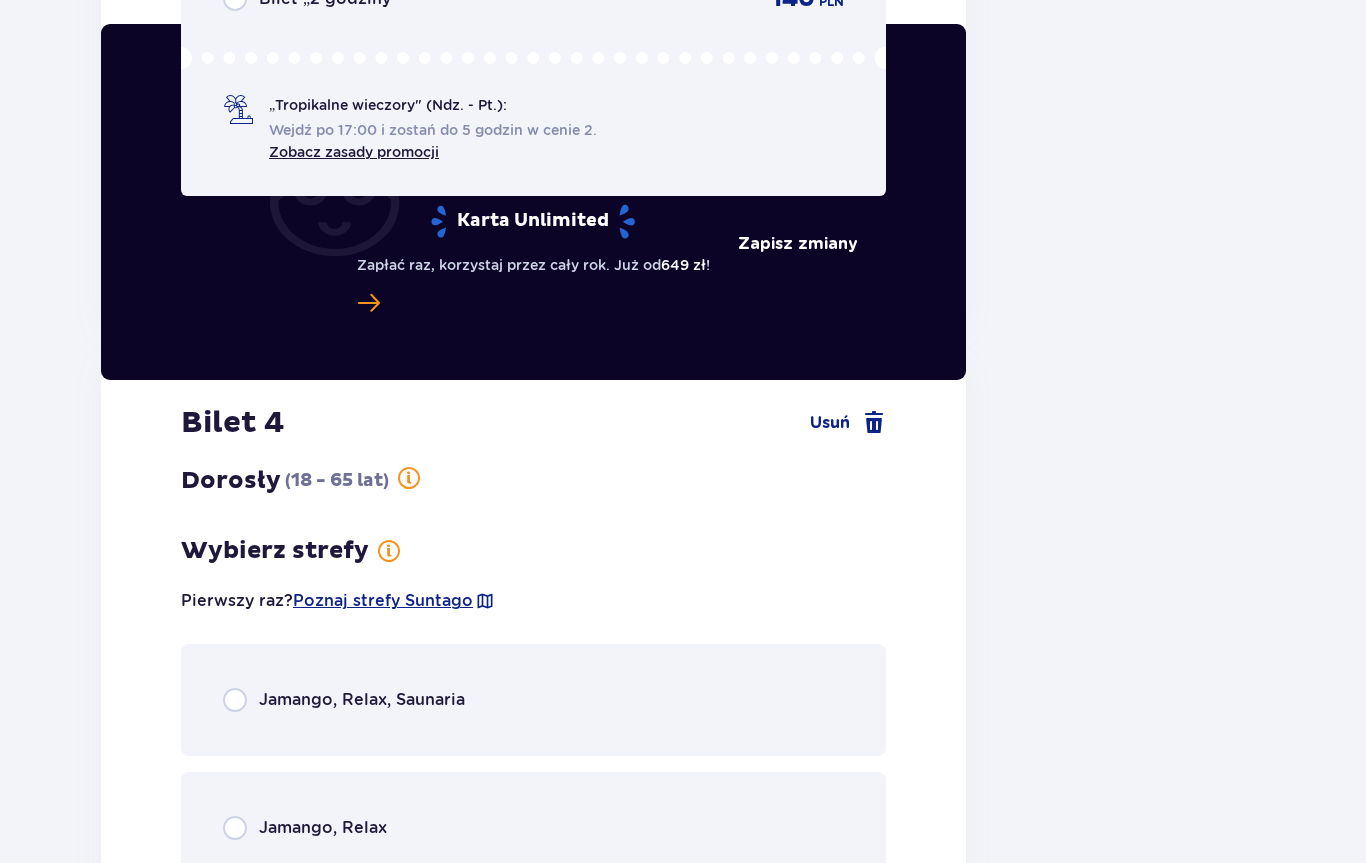 click on "Jamango, Relax" at bounding box center (533, 828) 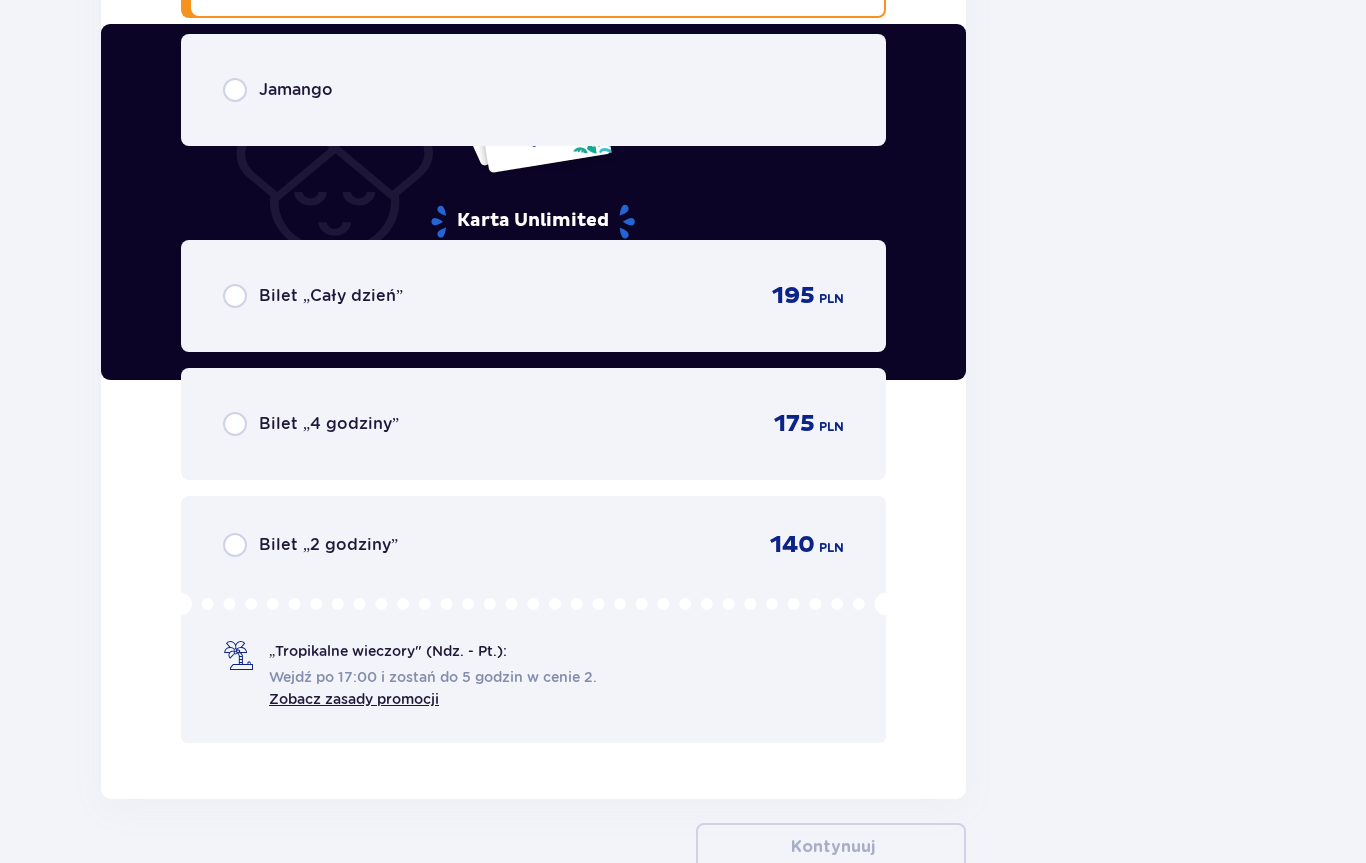 scroll, scrollTop: 4188, scrollLeft: 0, axis: vertical 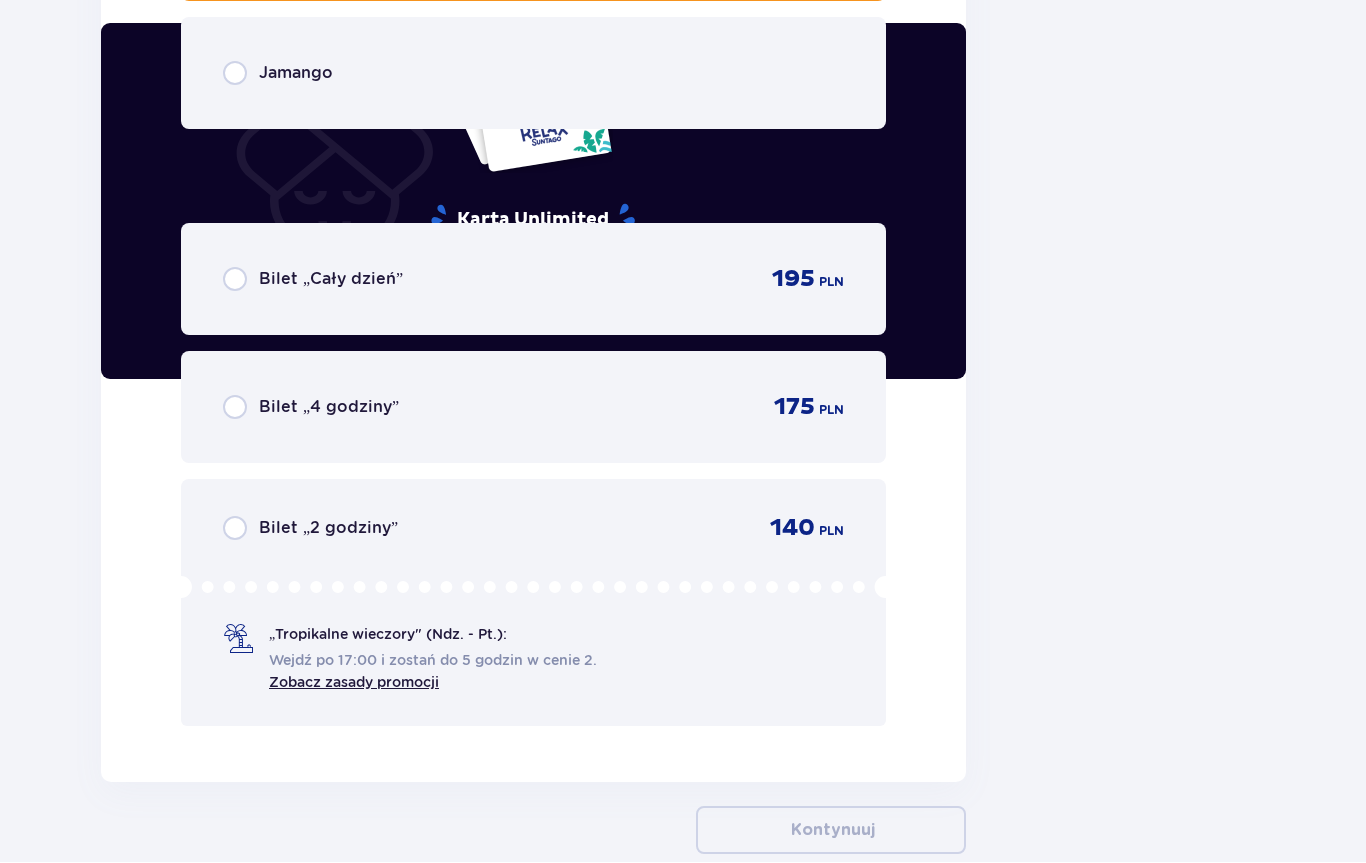 click on "Bilet „Cały dzień”   195 PLN" at bounding box center [533, 280] 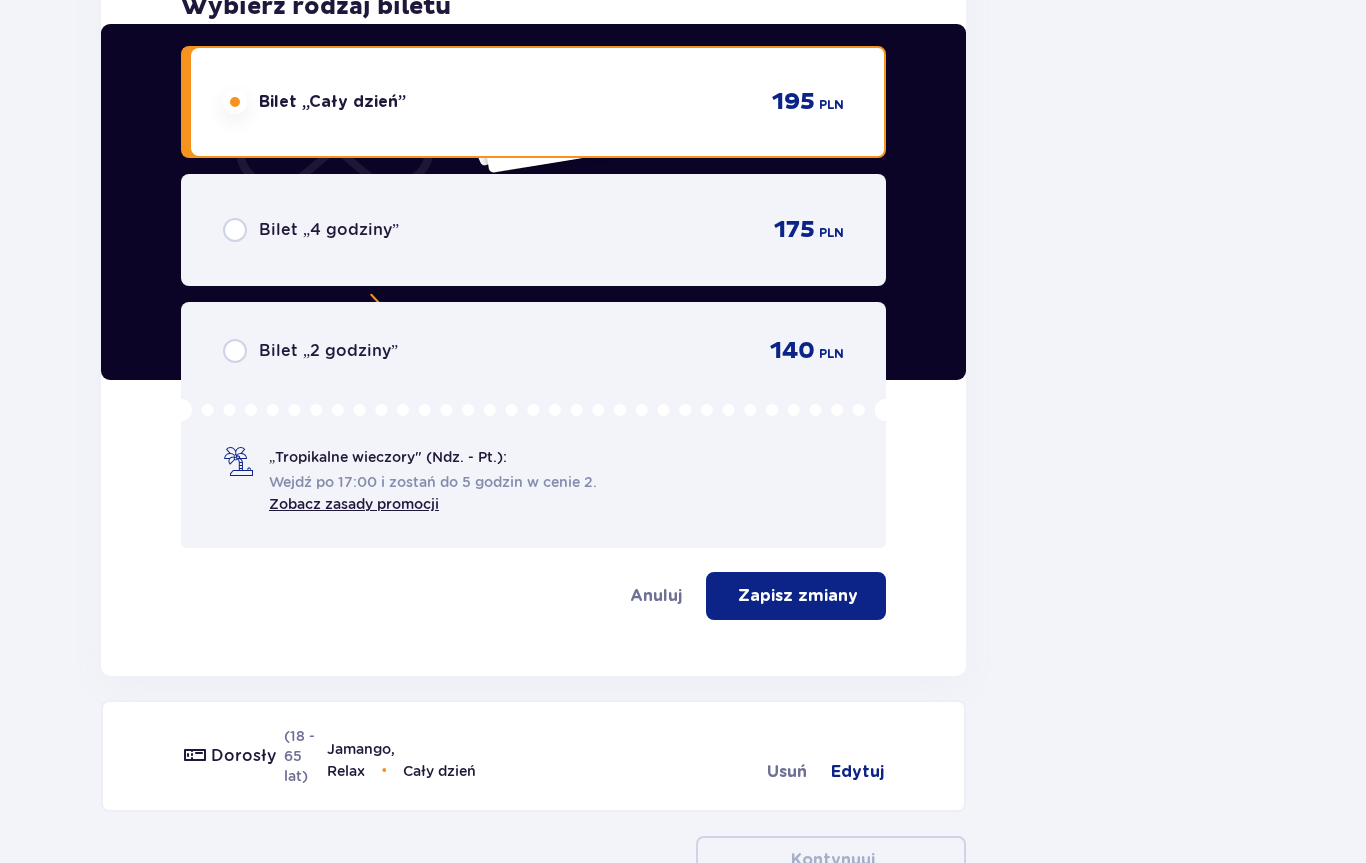 scroll, scrollTop: 2958, scrollLeft: 0, axis: vertical 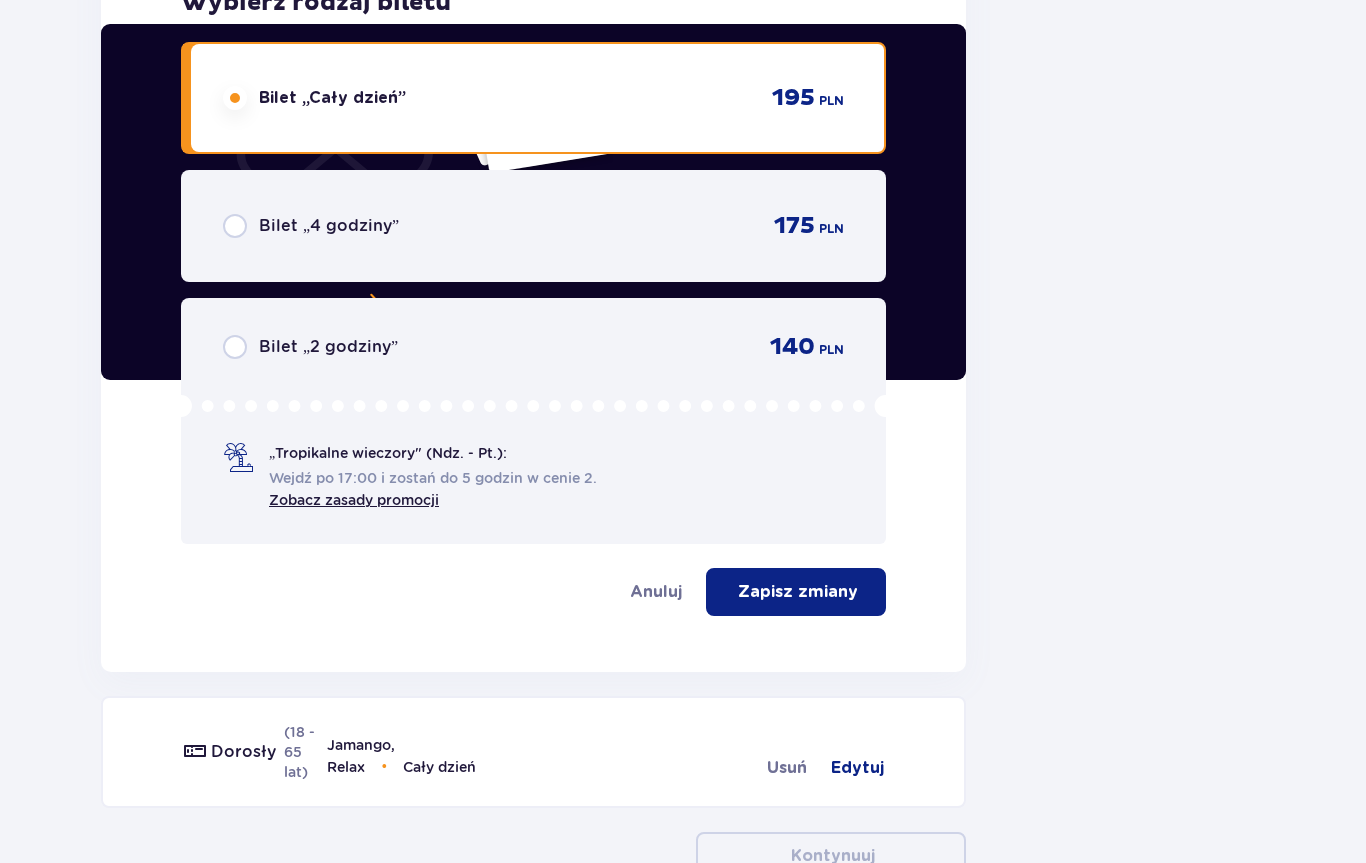 click at bounding box center (860, 592) 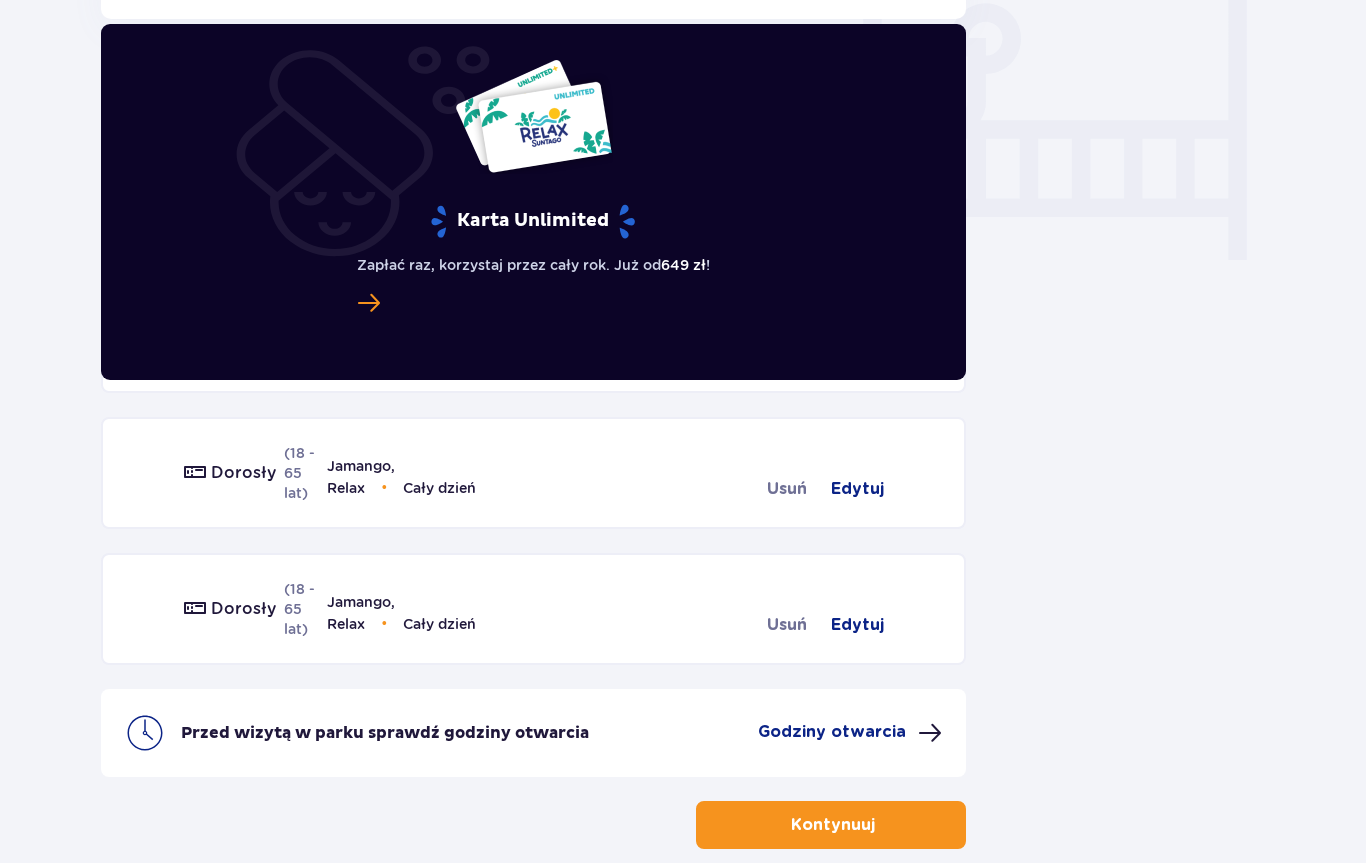 scroll, scrollTop: 1824, scrollLeft: 0, axis: vertical 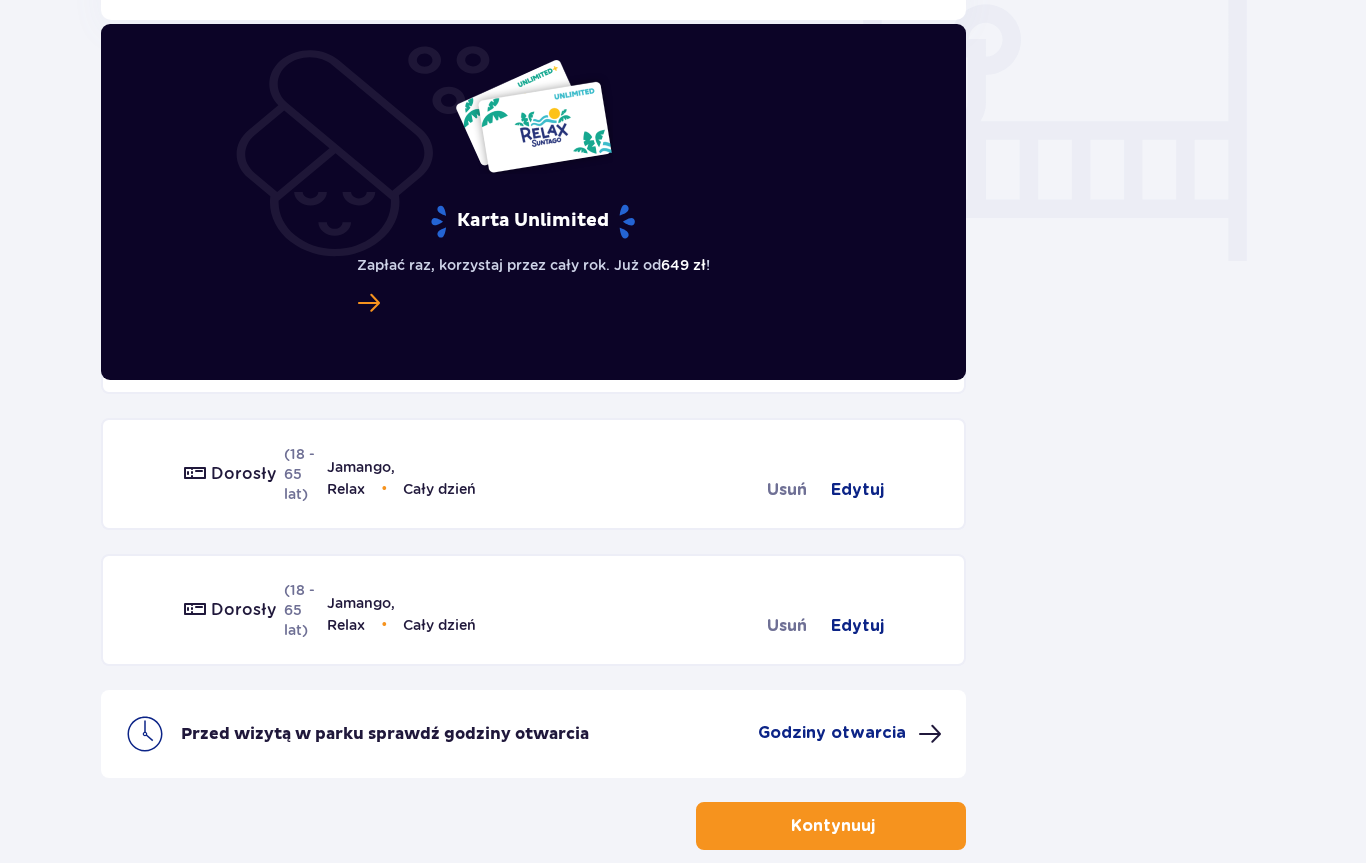 click at bounding box center [877, 826] 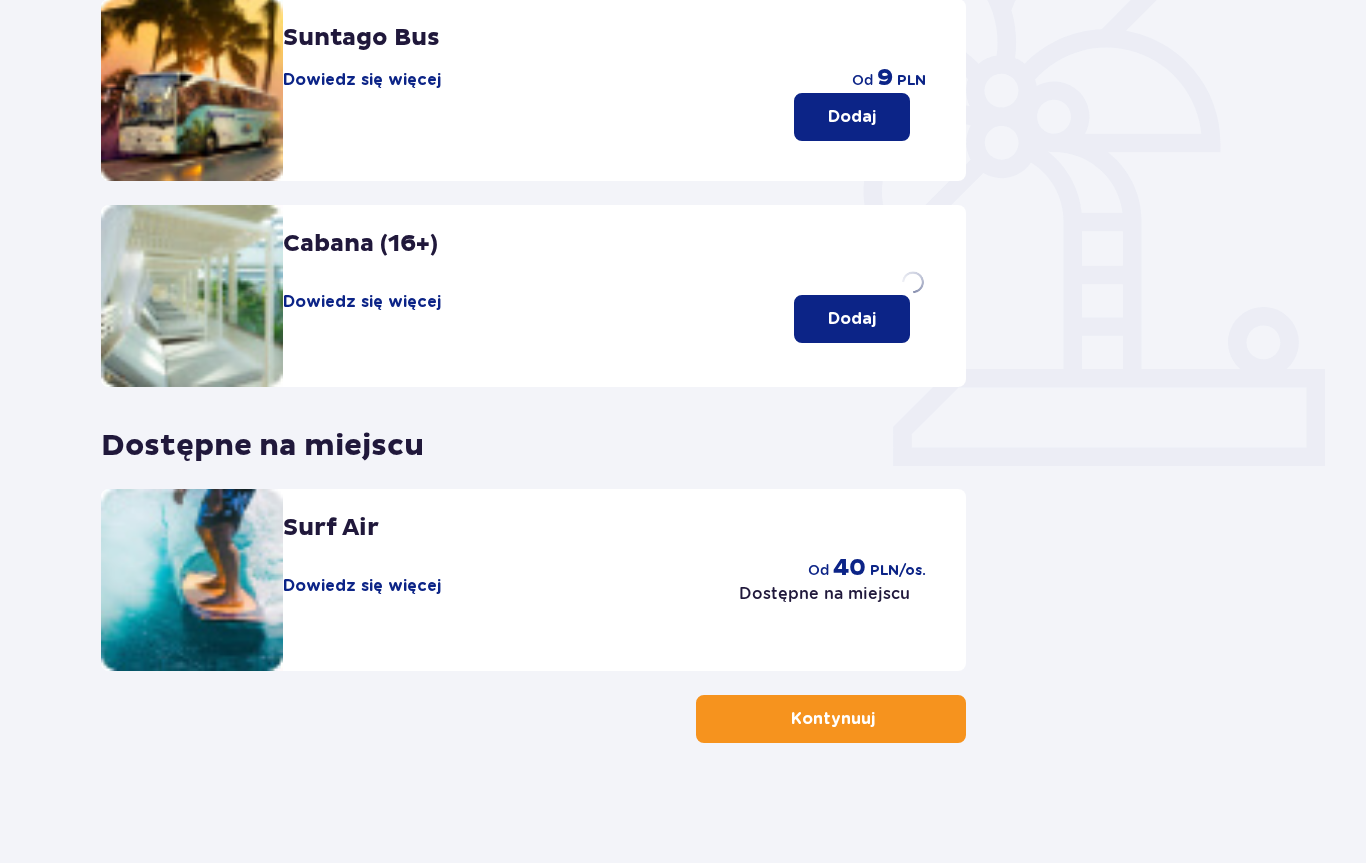 scroll, scrollTop: 0, scrollLeft: 0, axis: both 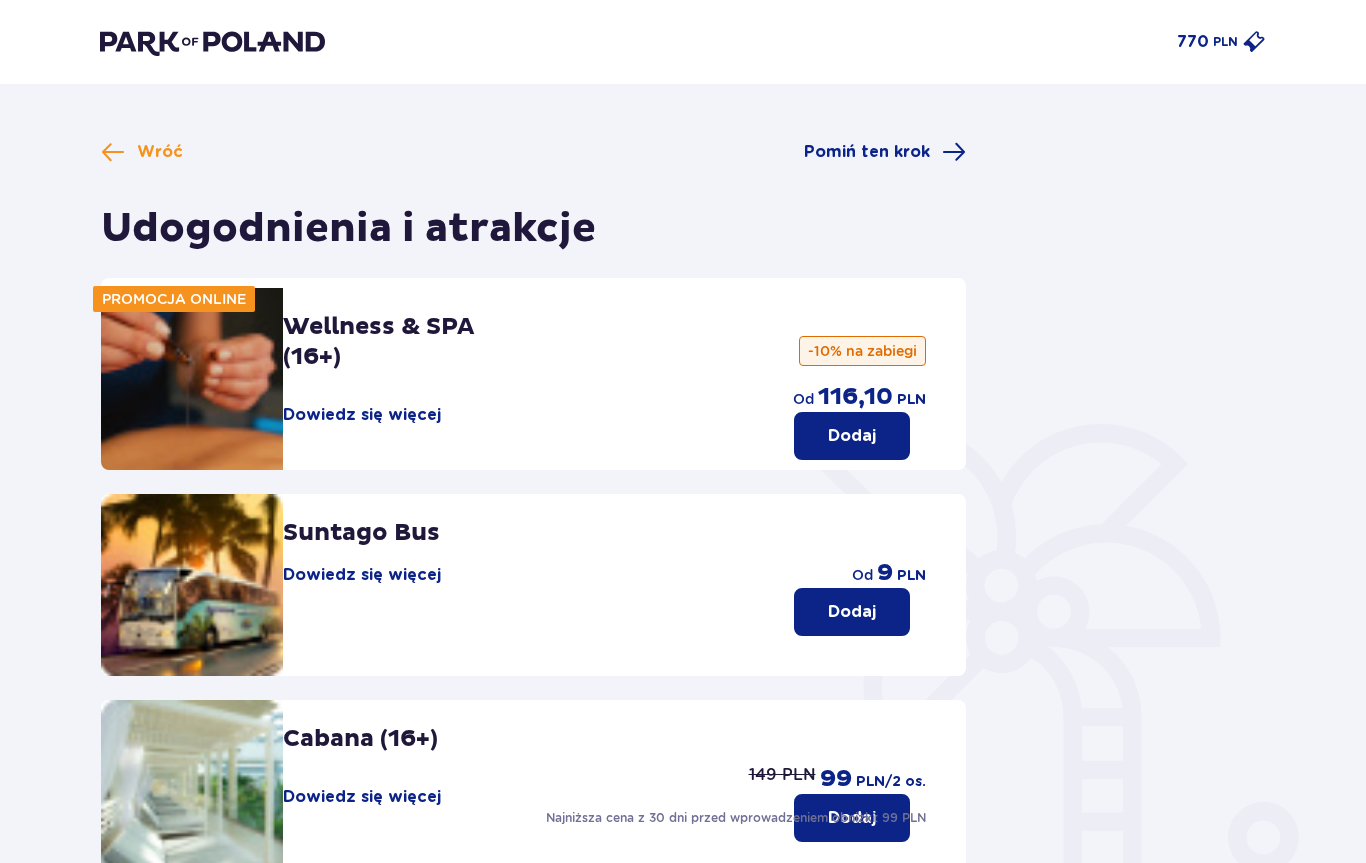click on "Pomiń ten krok" at bounding box center (867, 152) 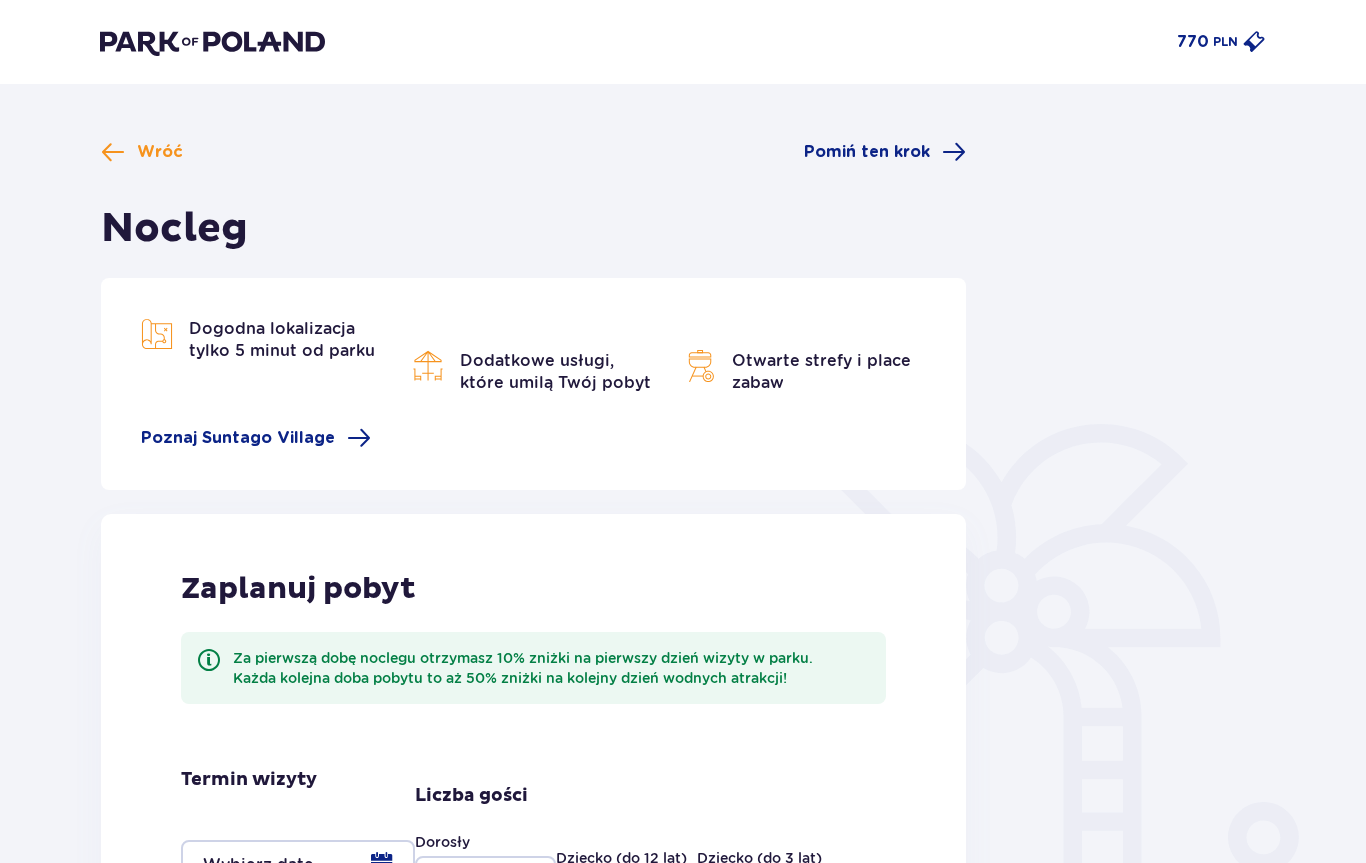 click on "Pomiń ten krok" at bounding box center [867, 152] 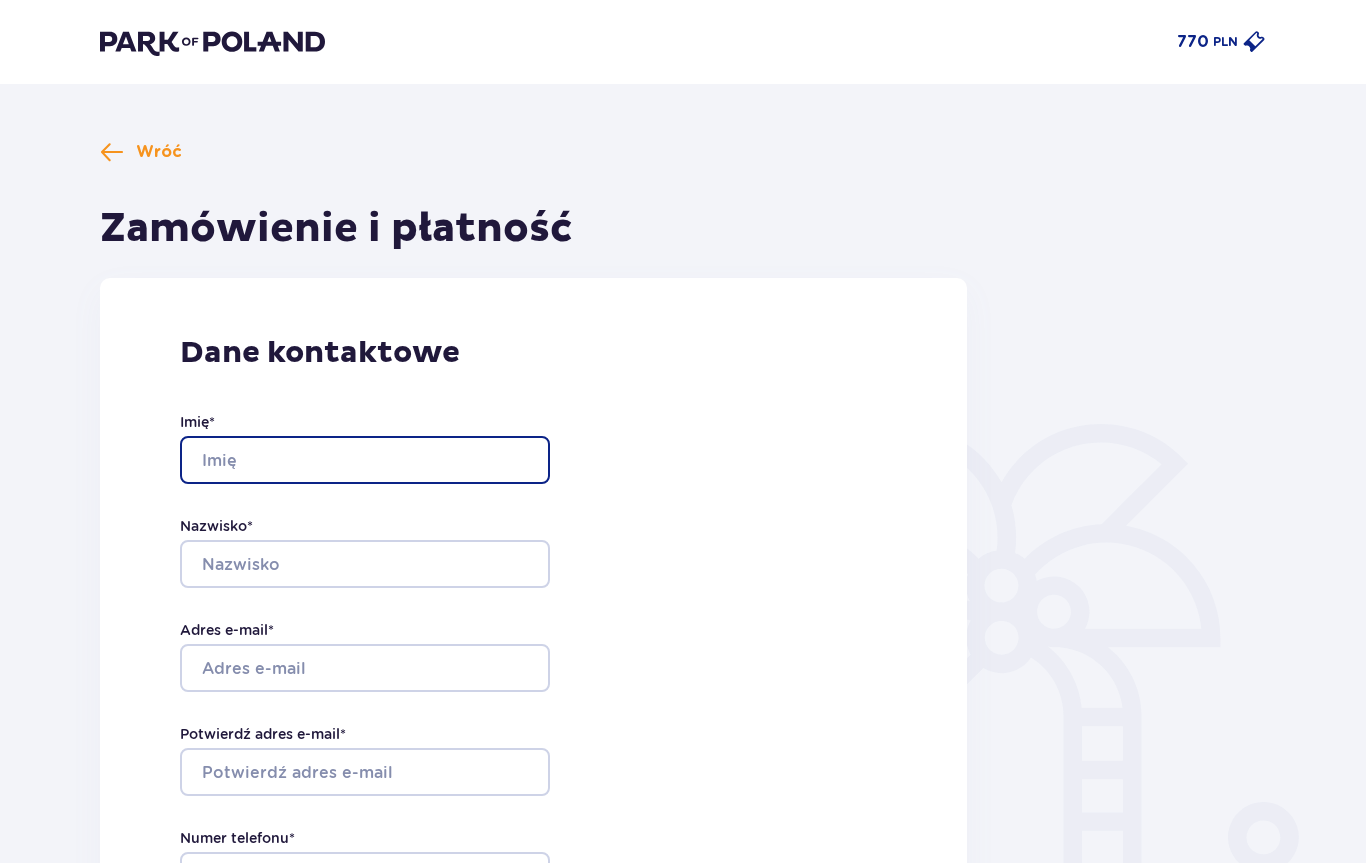 click on "Imię *" at bounding box center (365, 460) 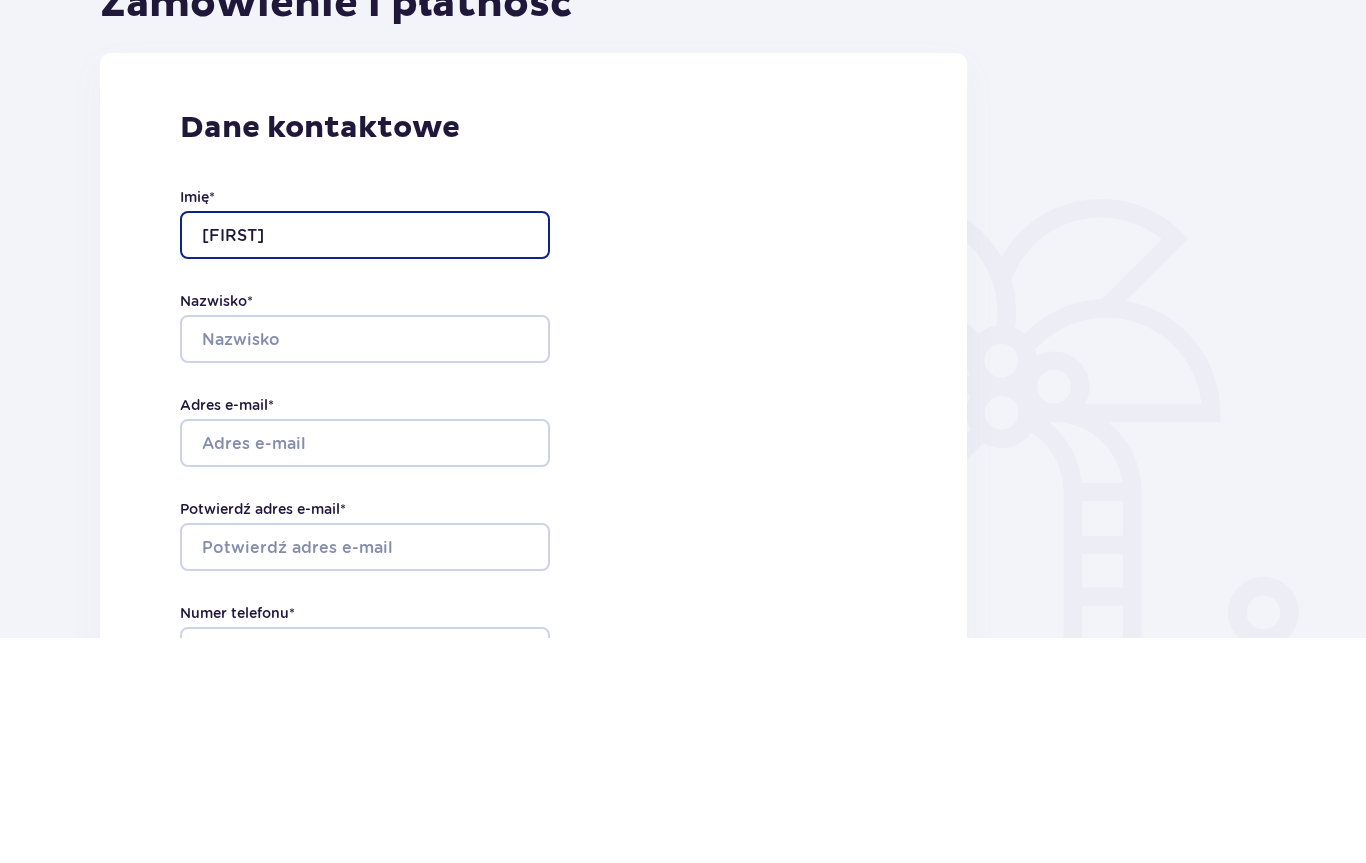 type on "Zuzanna" 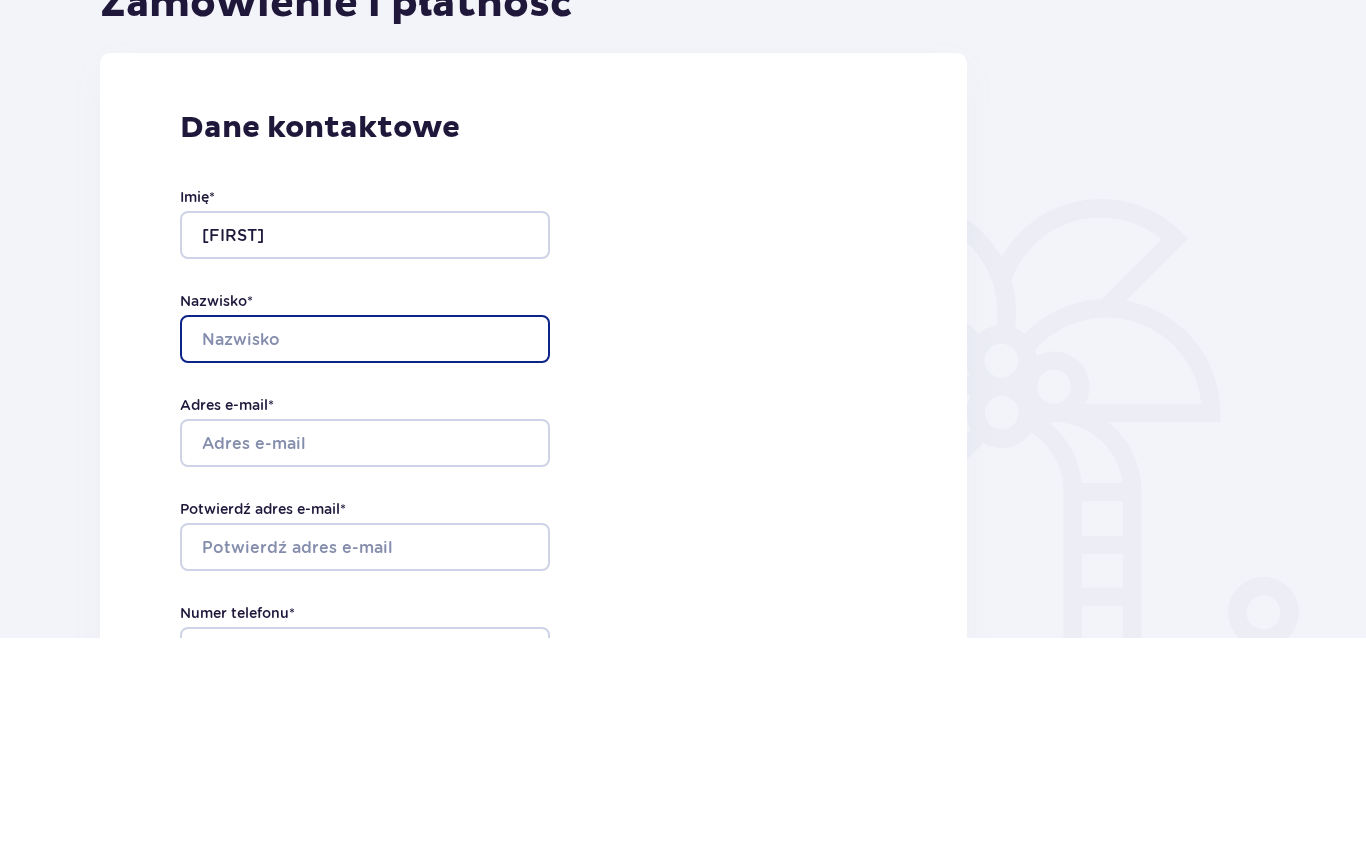 click on "Nazwisko *" at bounding box center (365, 564) 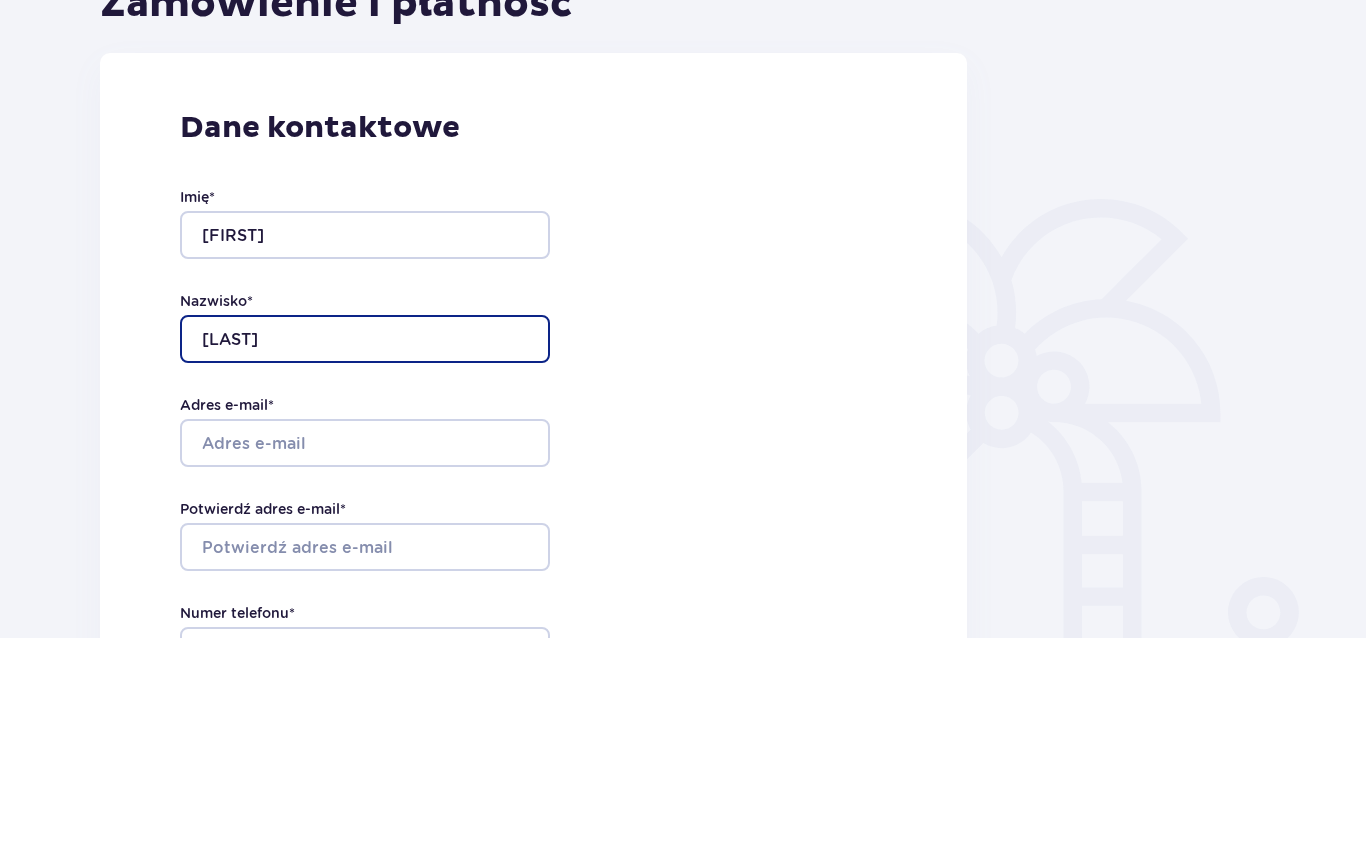 type on "Matczak" 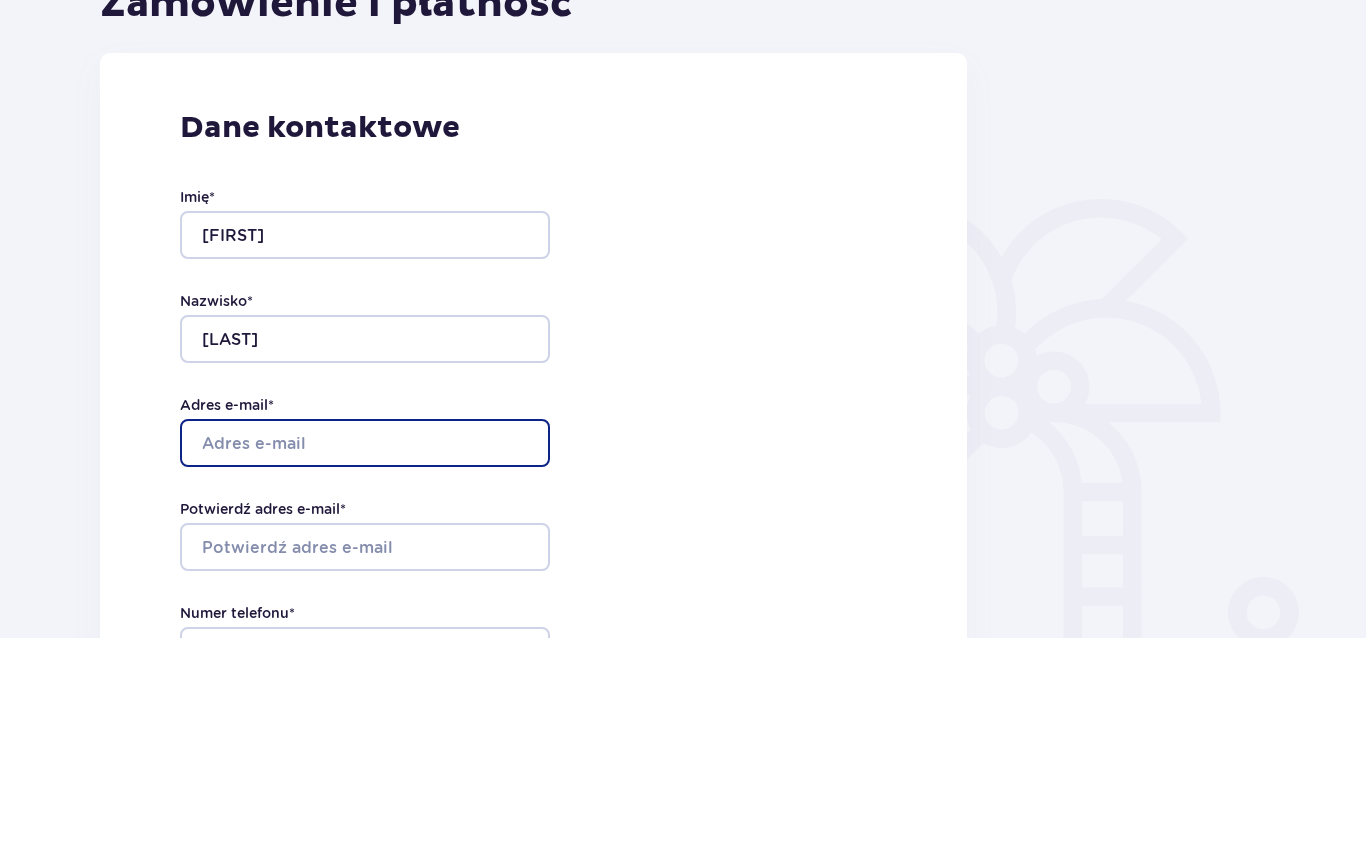 click on "Adres e-mail *" at bounding box center (365, 668) 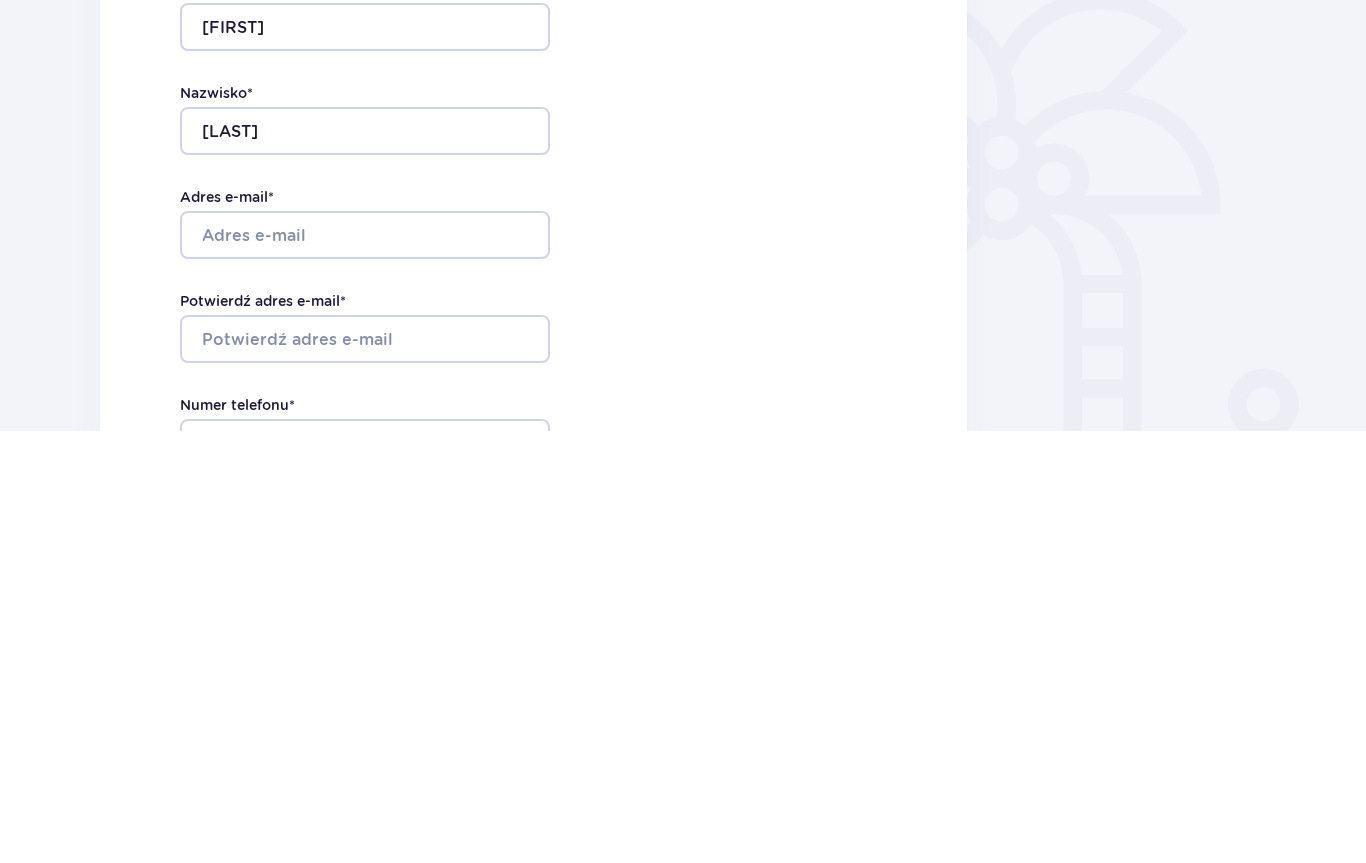 scroll, scrollTop: 433, scrollLeft: 0, axis: vertical 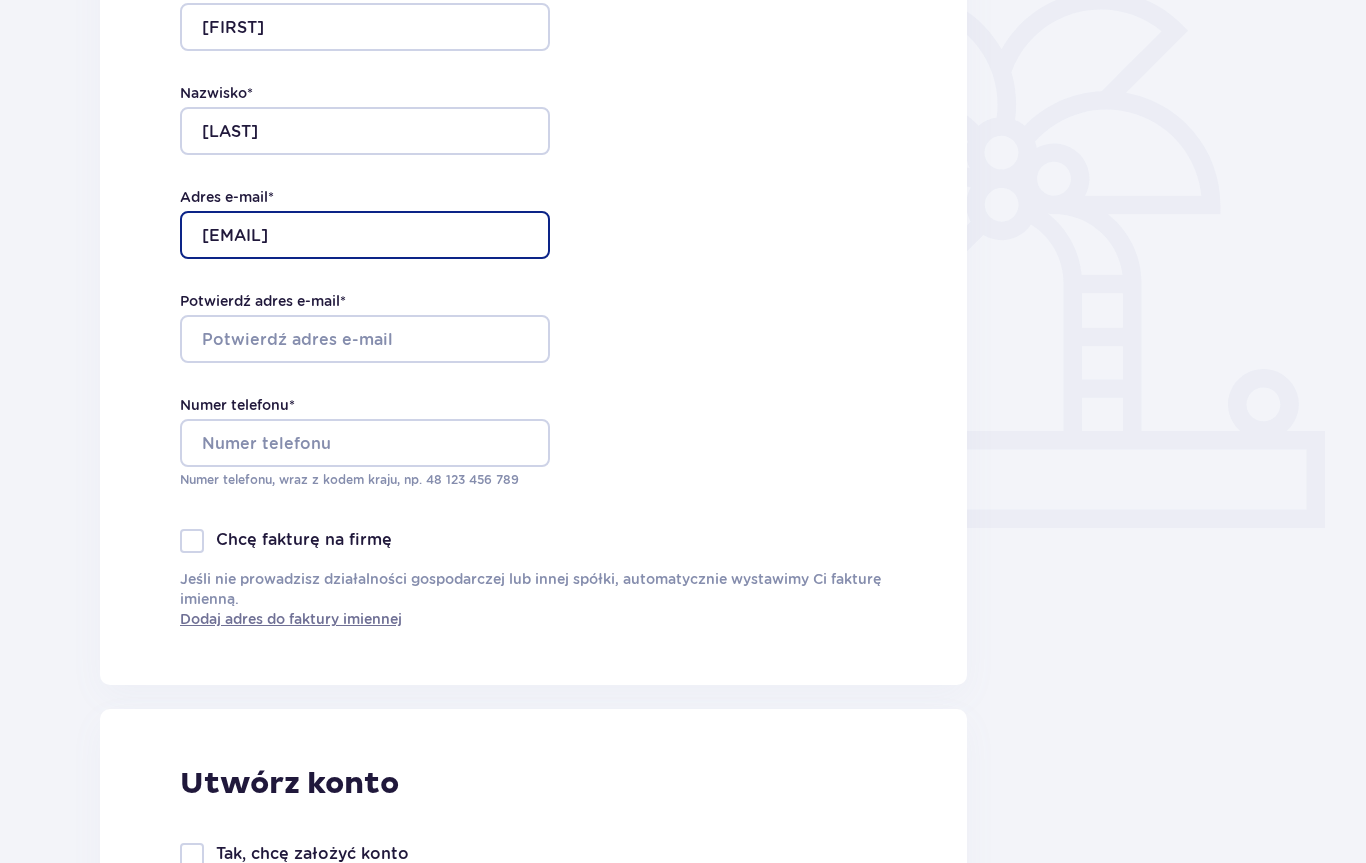type on "[EMAIL]" 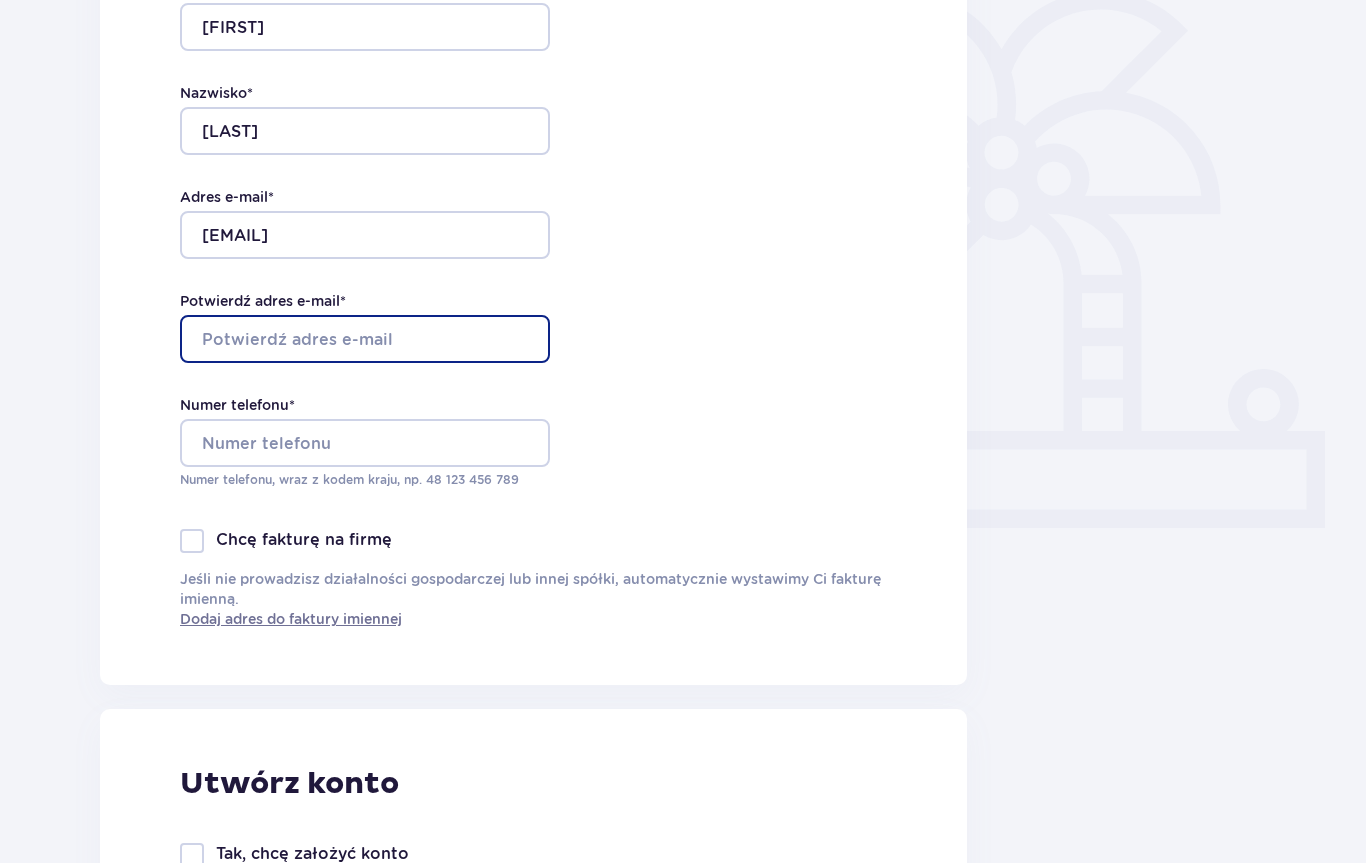 click on "Potwierdź adres e-mail *" at bounding box center [365, 339] 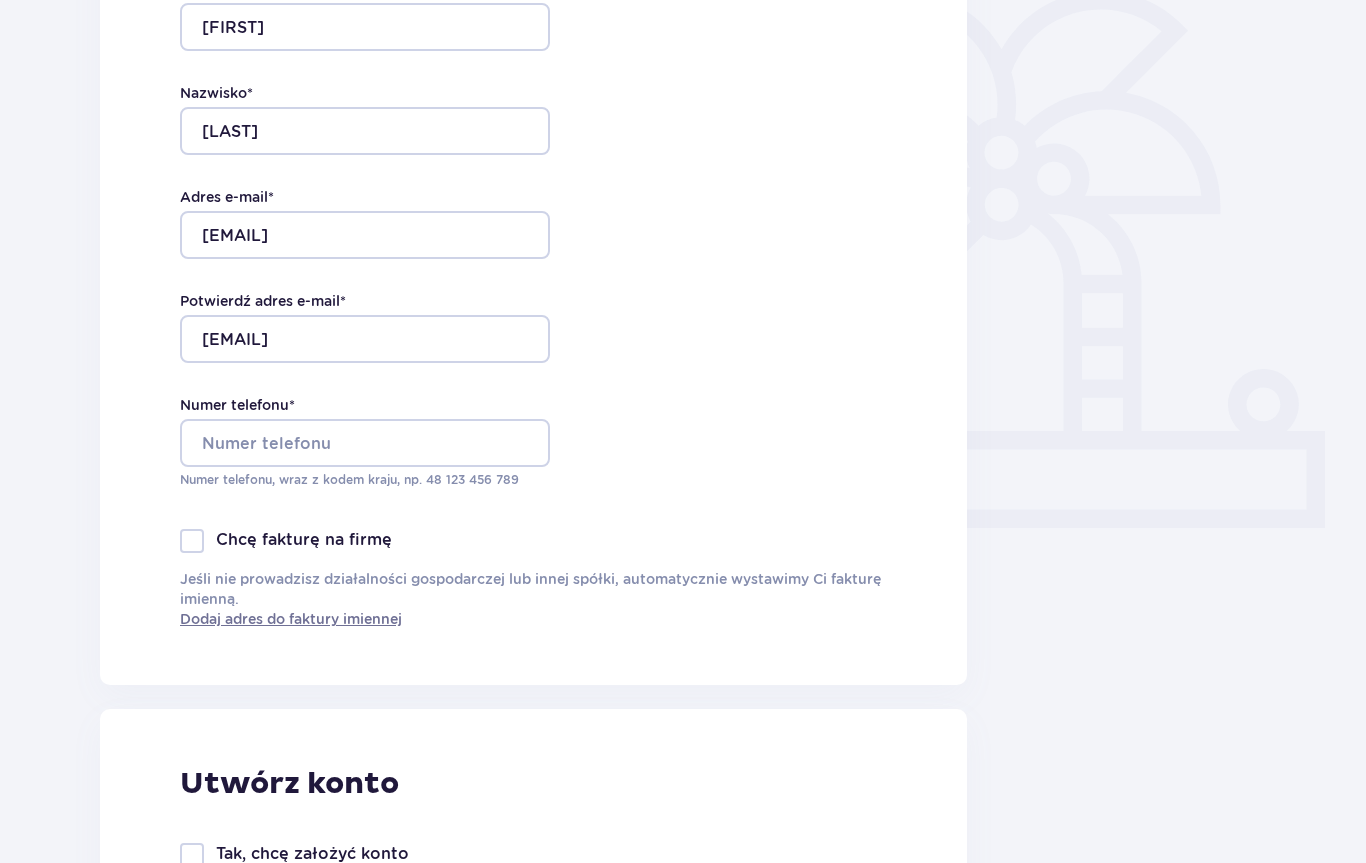 type on "[EMAIL]" 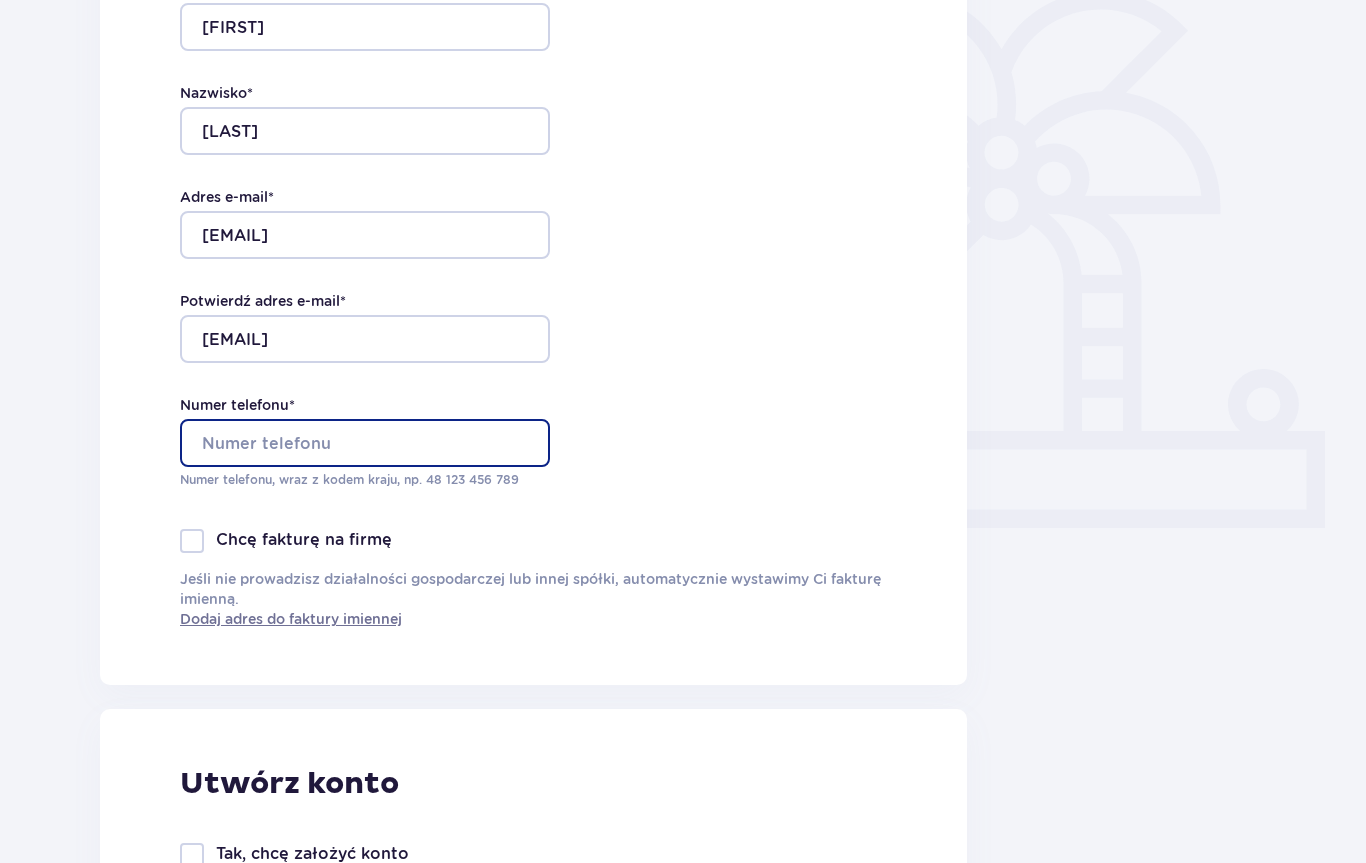 click on "Numer telefonu *" at bounding box center [365, 443] 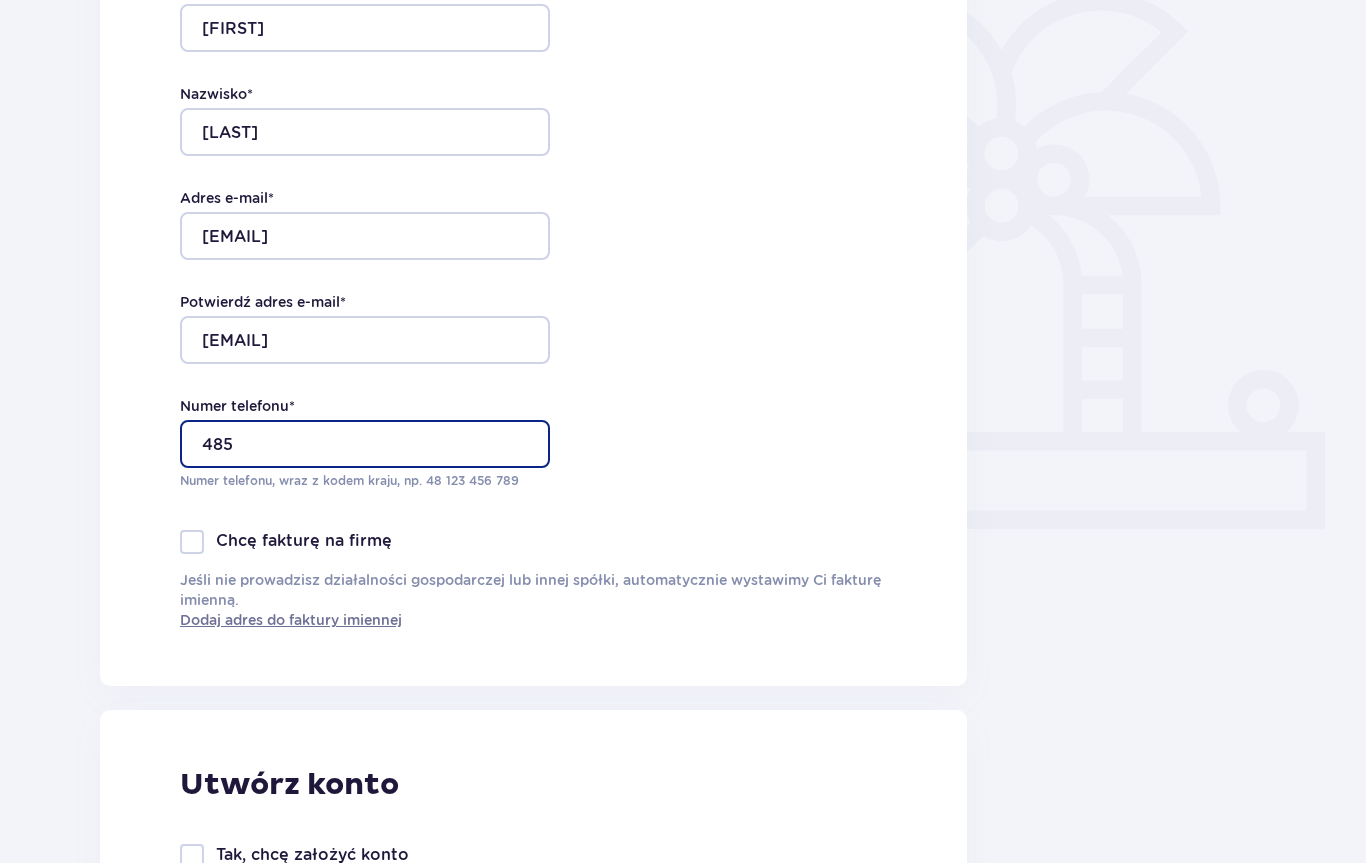 scroll, scrollTop: 433, scrollLeft: 0, axis: vertical 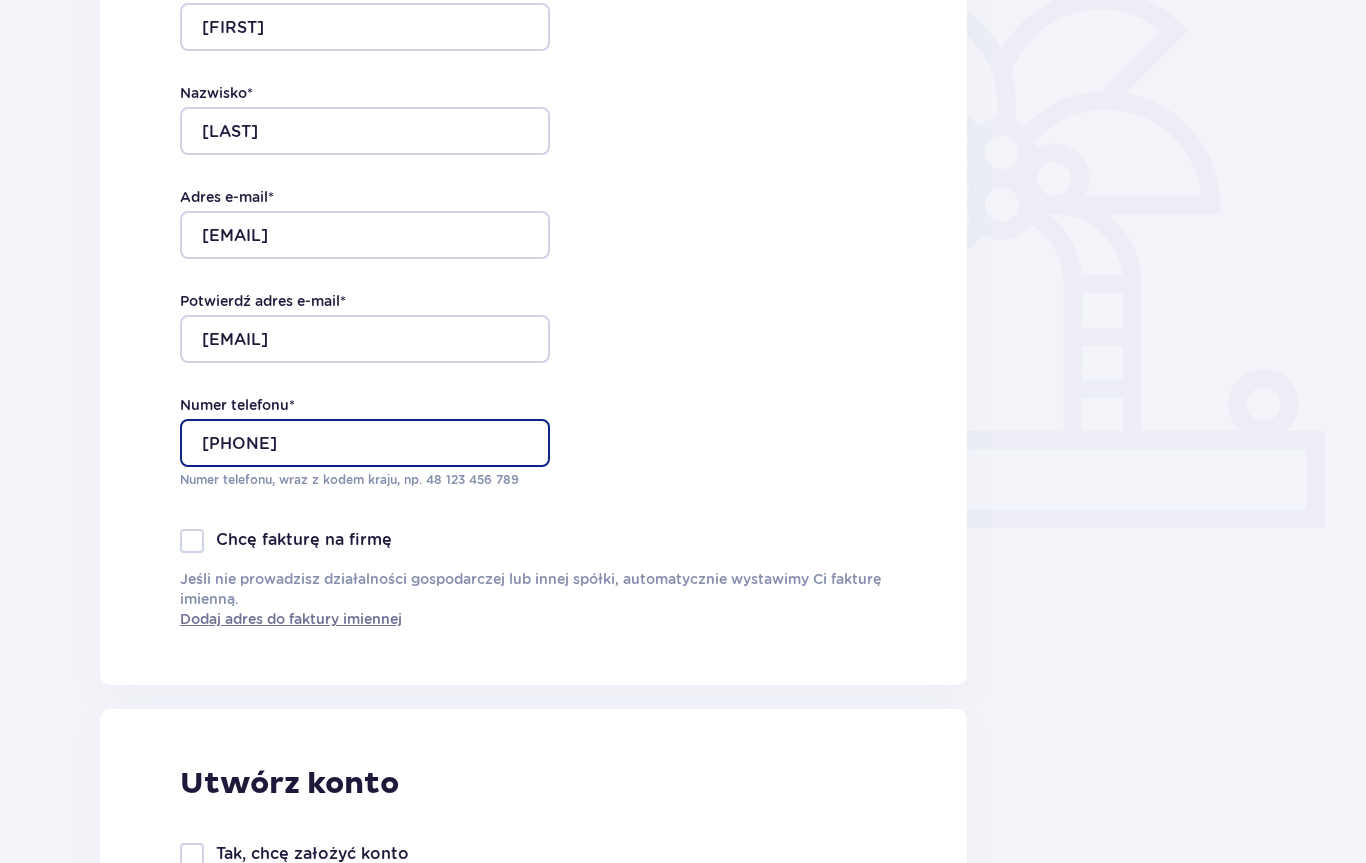 type on "485048" 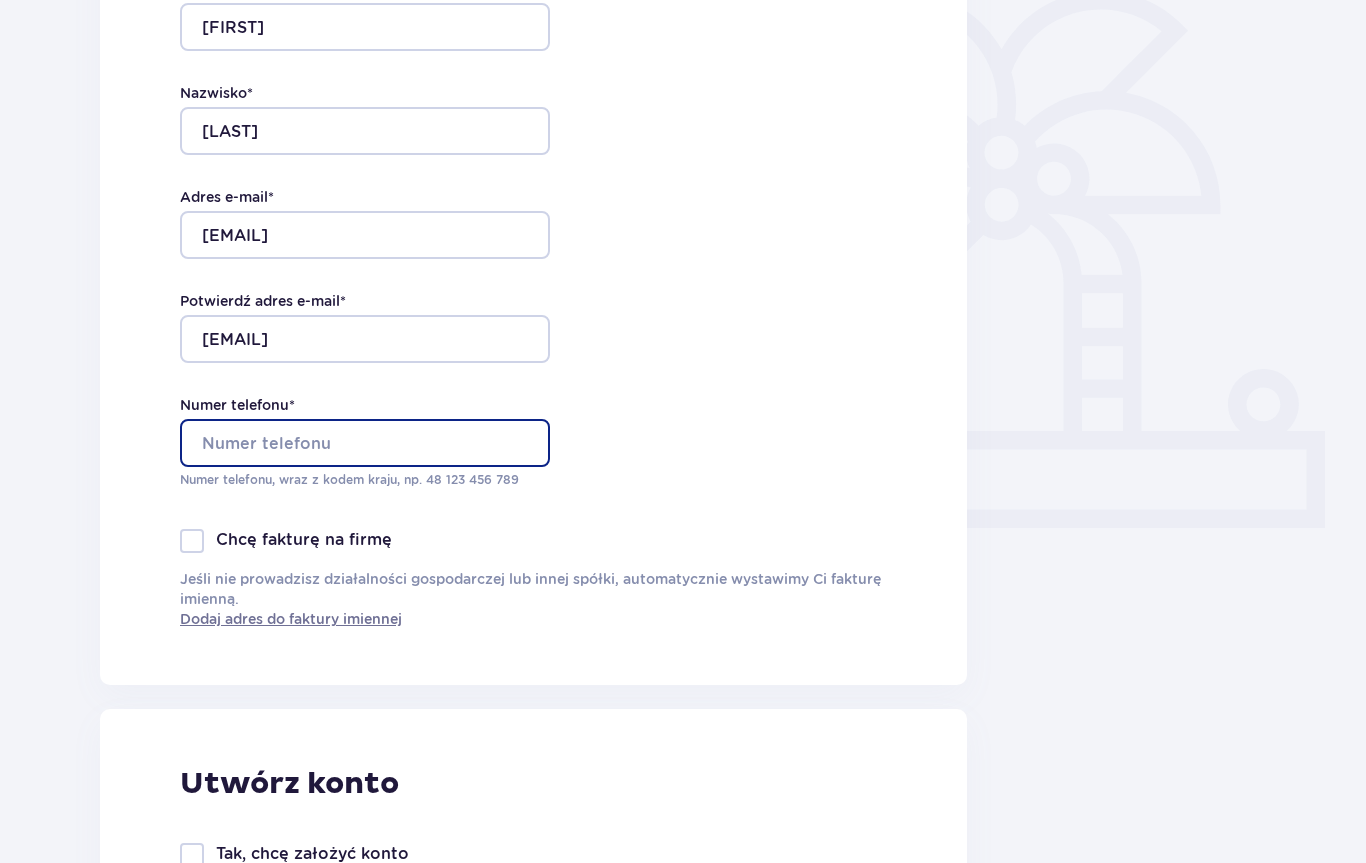 click on "Numer telefonu *" at bounding box center (365, 443) 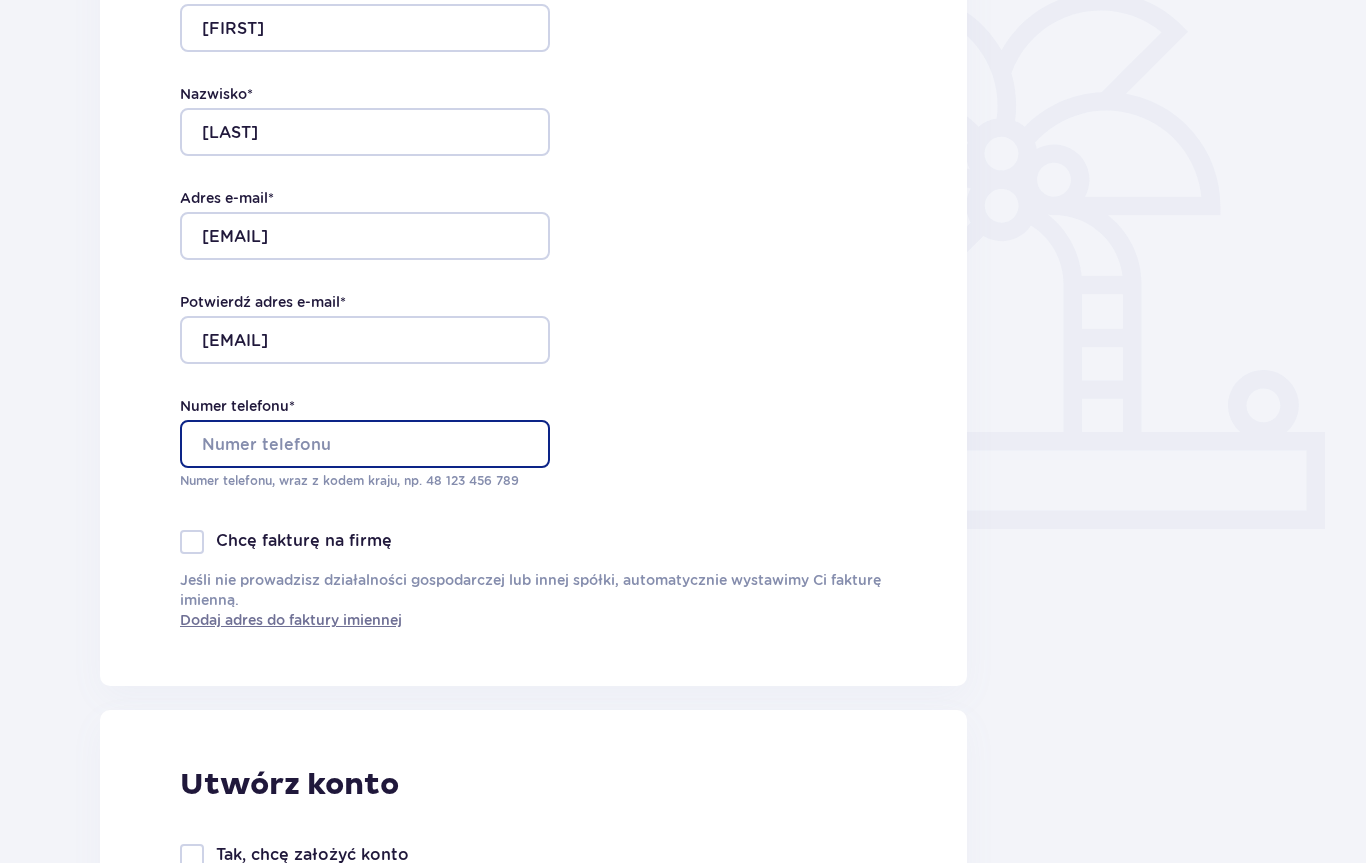 click on "Numer telefonu *" at bounding box center (365, 444) 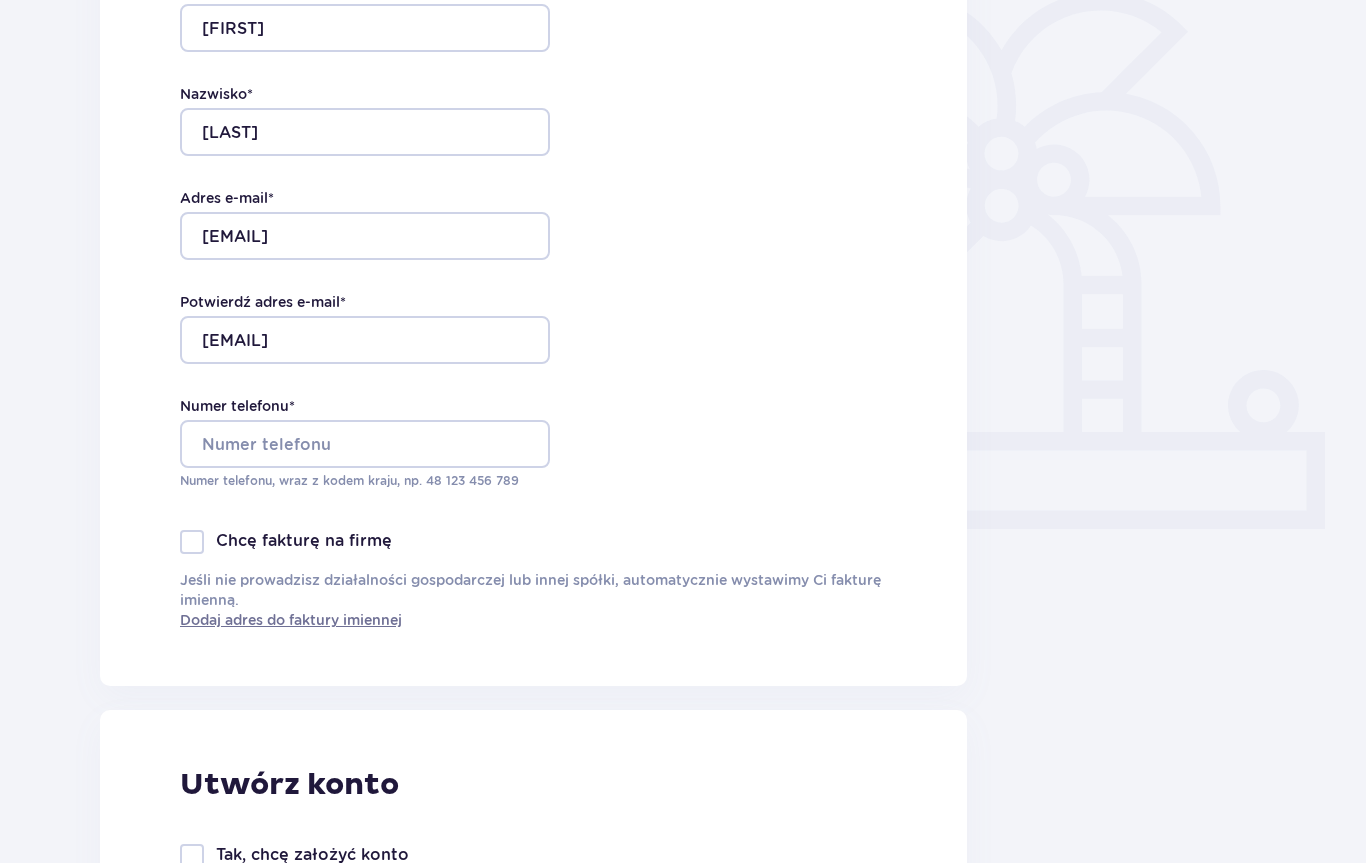 click on "Dane kontaktowe Imię * Zuzanna Nazwisko * Matczak Adres e-mail * zuzia.matczak@gmail.com Potwierdź adres e-mail * zuzia.matczak@gmail.com Numer telefonu * Numer telefonu, wraz z kodem kraju, np. 48 ​123 ​456 ​789 Chcę fakturę na firmę Jeśli nie prowadzisz działalności gospodarczej lub innej spółki, automatycznie wystawimy Ci fakturę imienną. Dodaj adres do faktury imiennej" at bounding box center [533, 266] 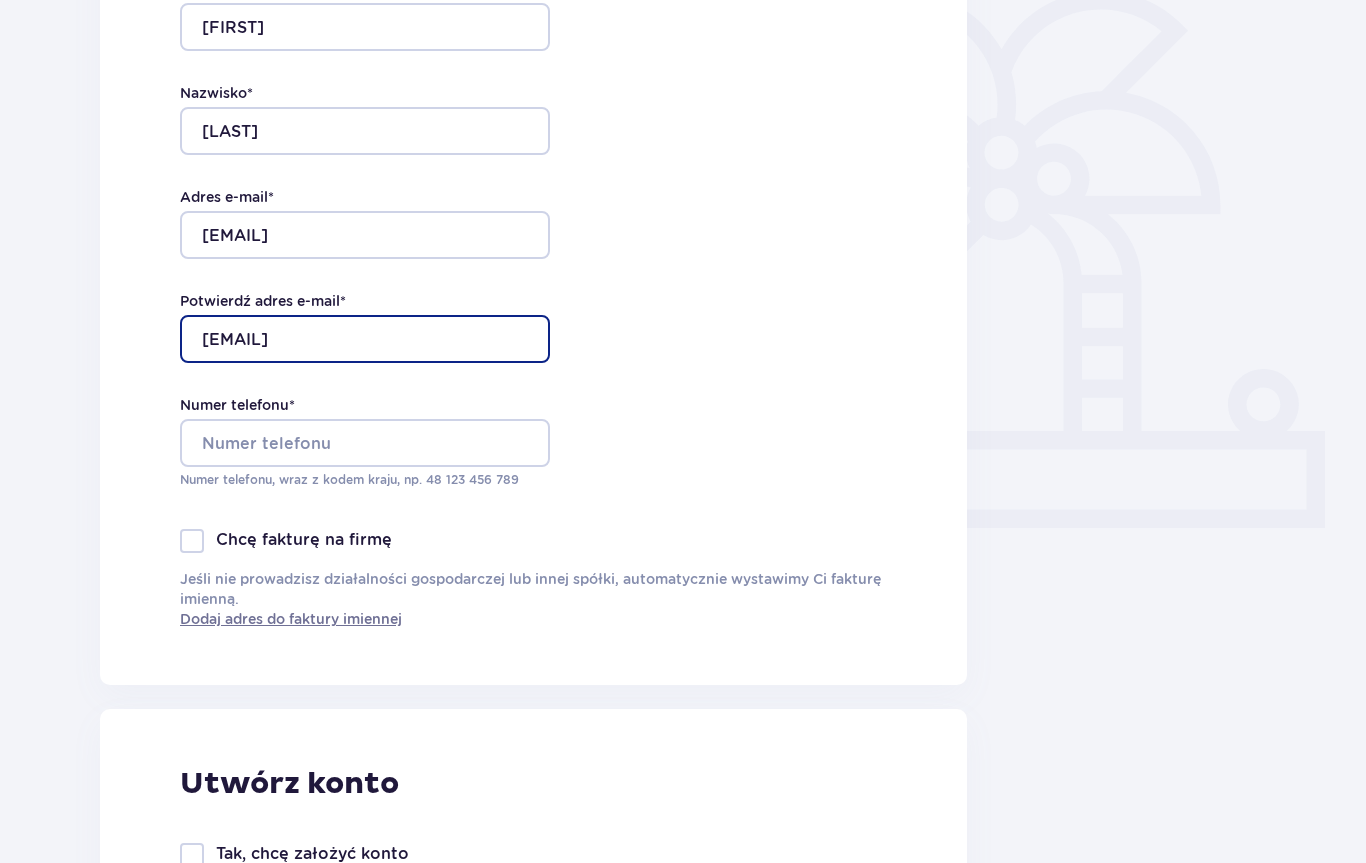 click on "[EMAIL]" at bounding box center (365, 339) 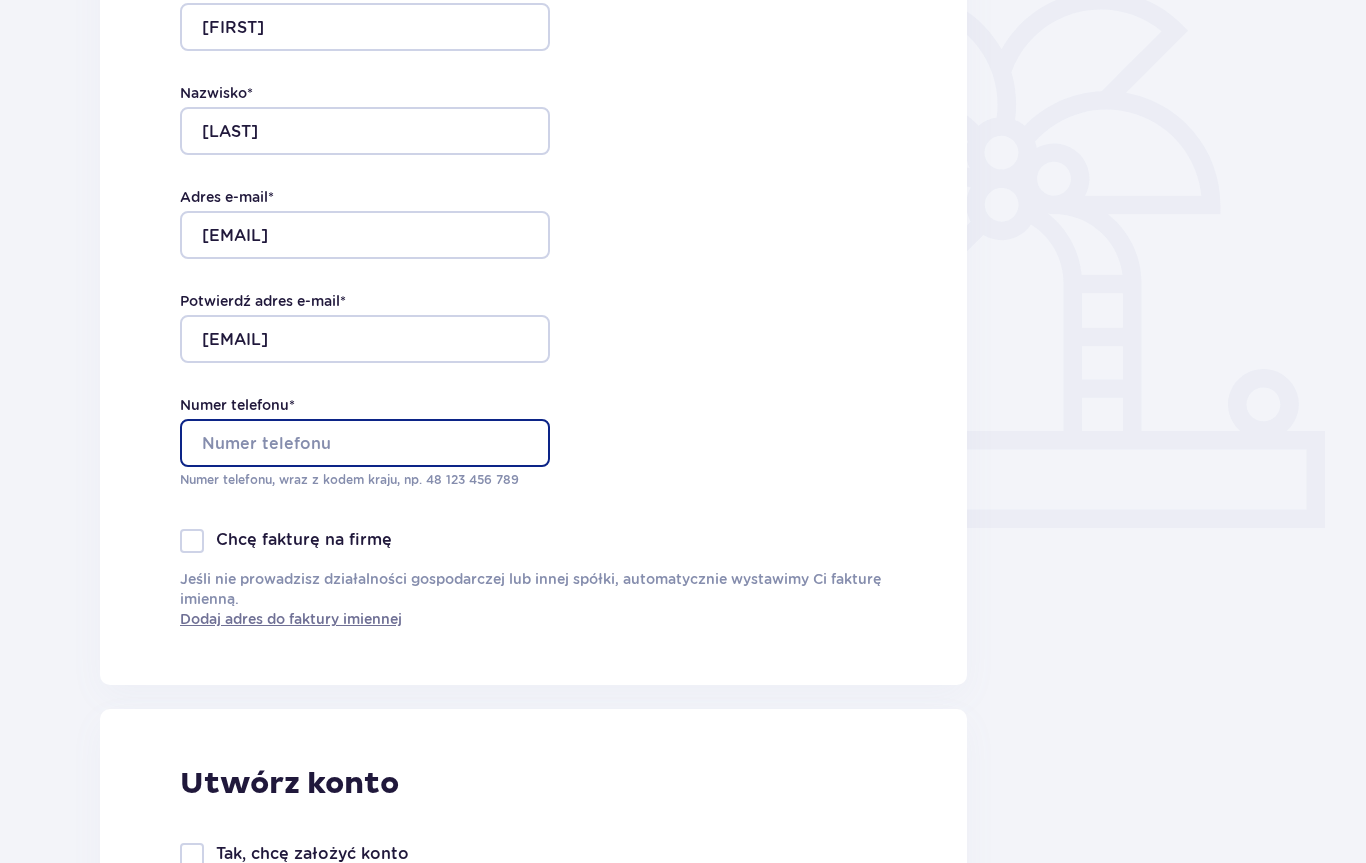 click on "Numer telefonu *" at bounding box center [365, 443] 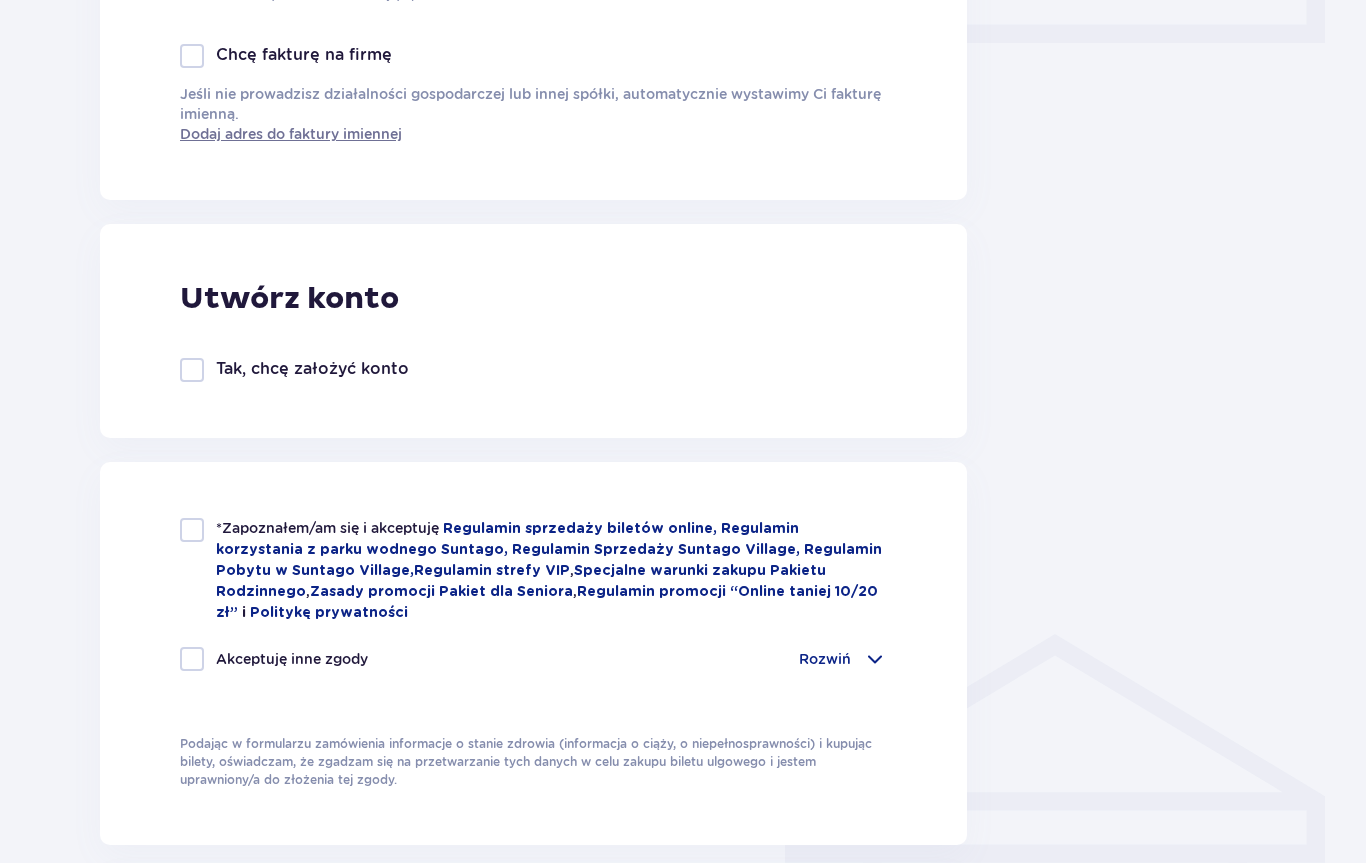 scroll, scrollTop: 999, scrollLeft: 0, axis: vertical 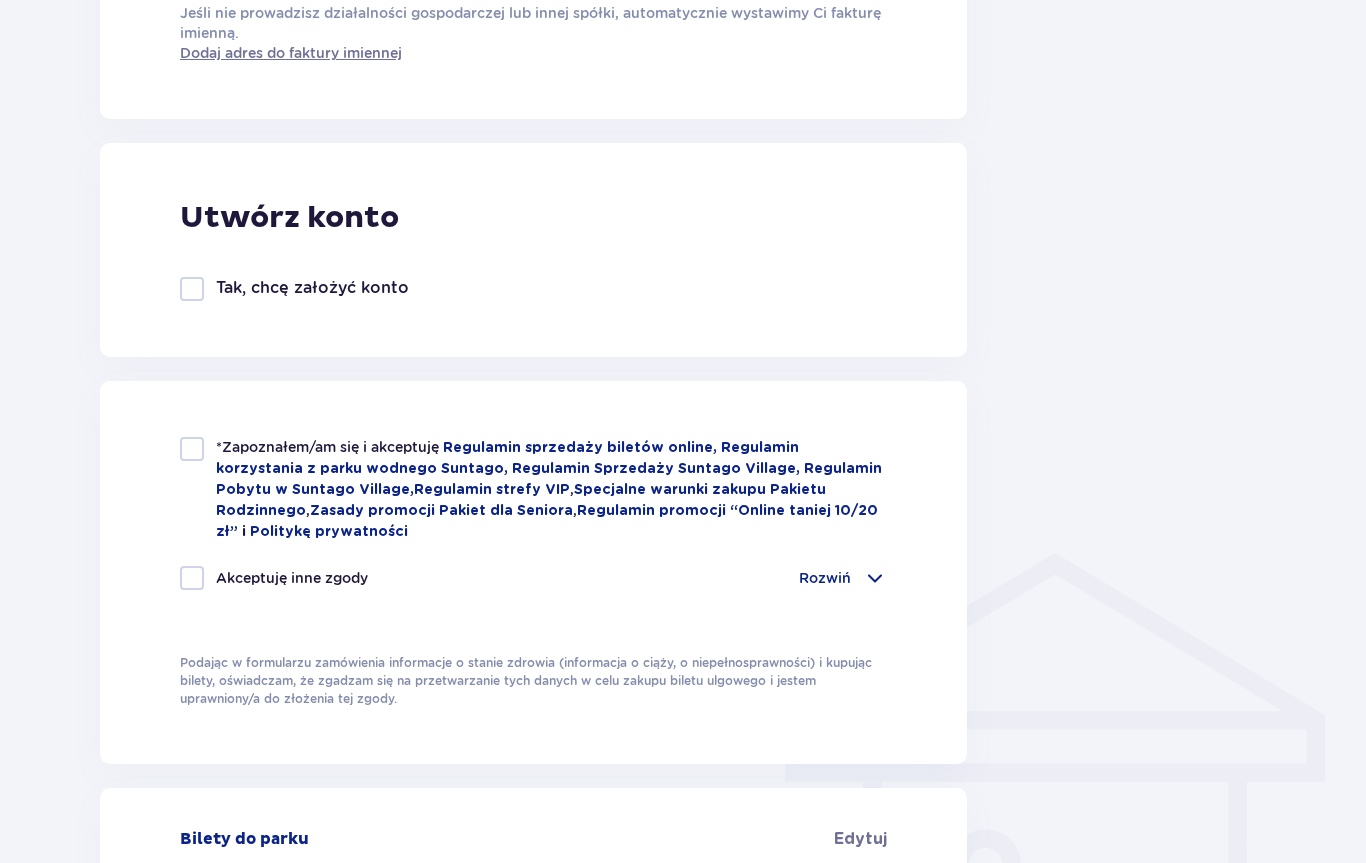 type on "48504683580" 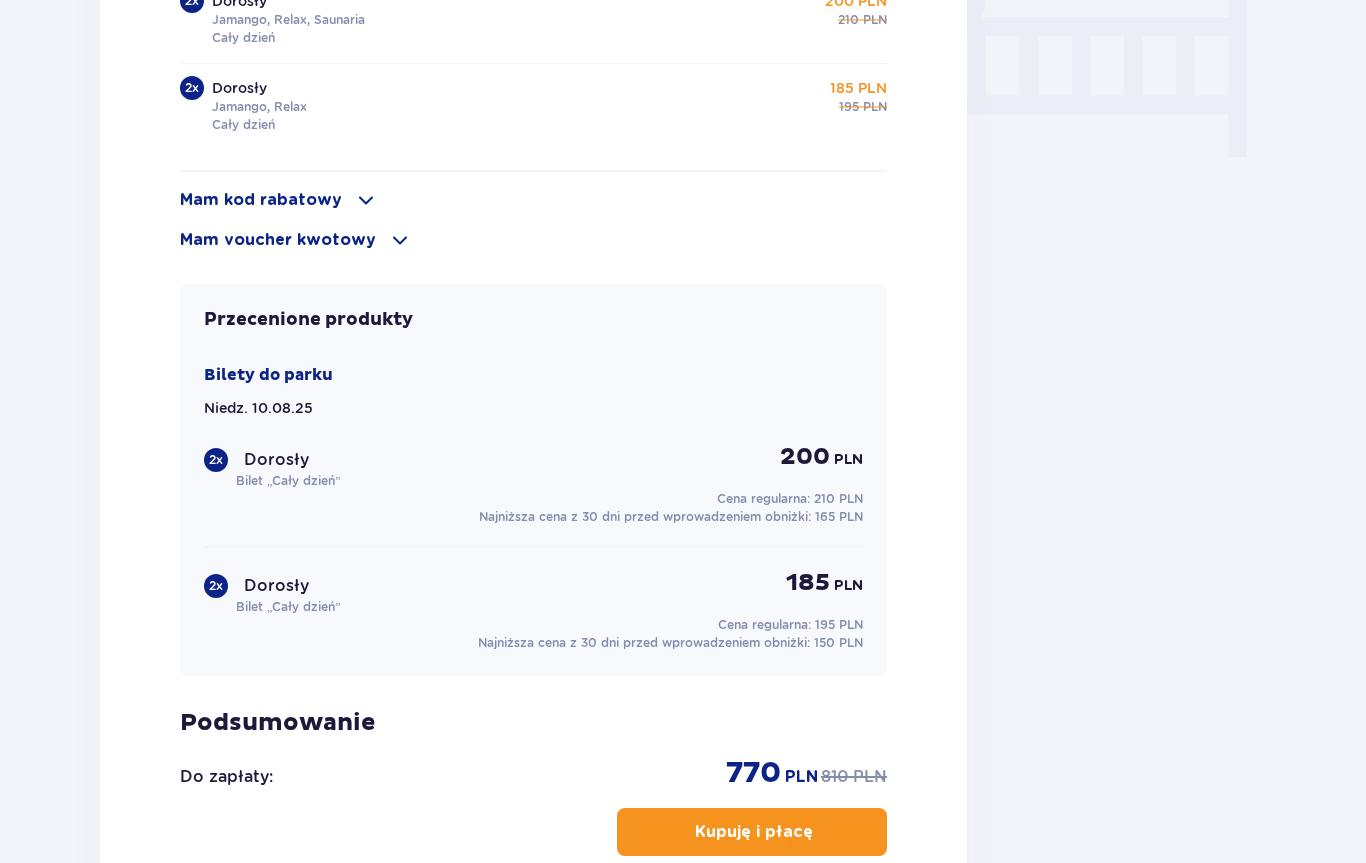 scroll, scrollTop: 1977, scrollLeft: 0, axis: vertical 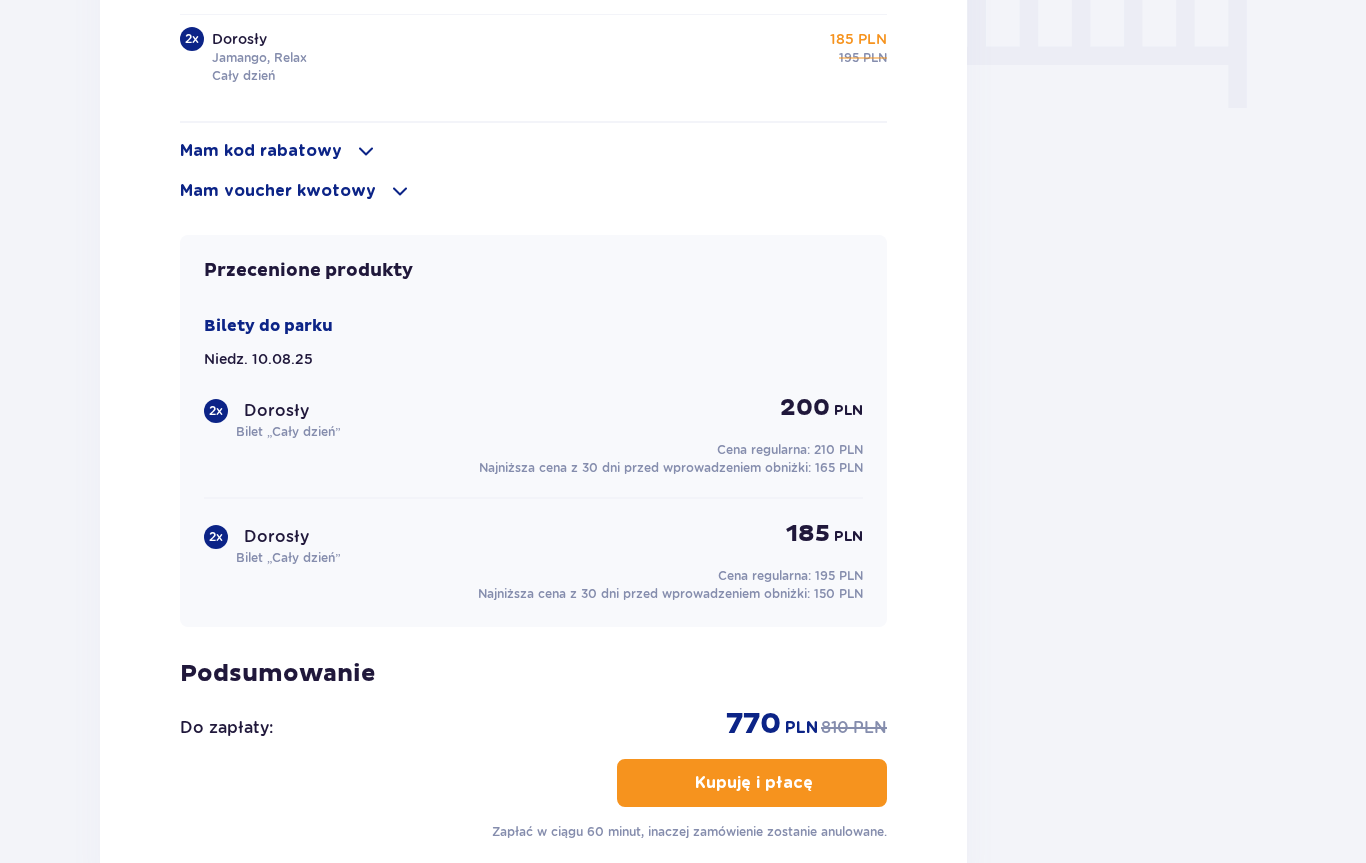 click at bounding box center [815, 783] 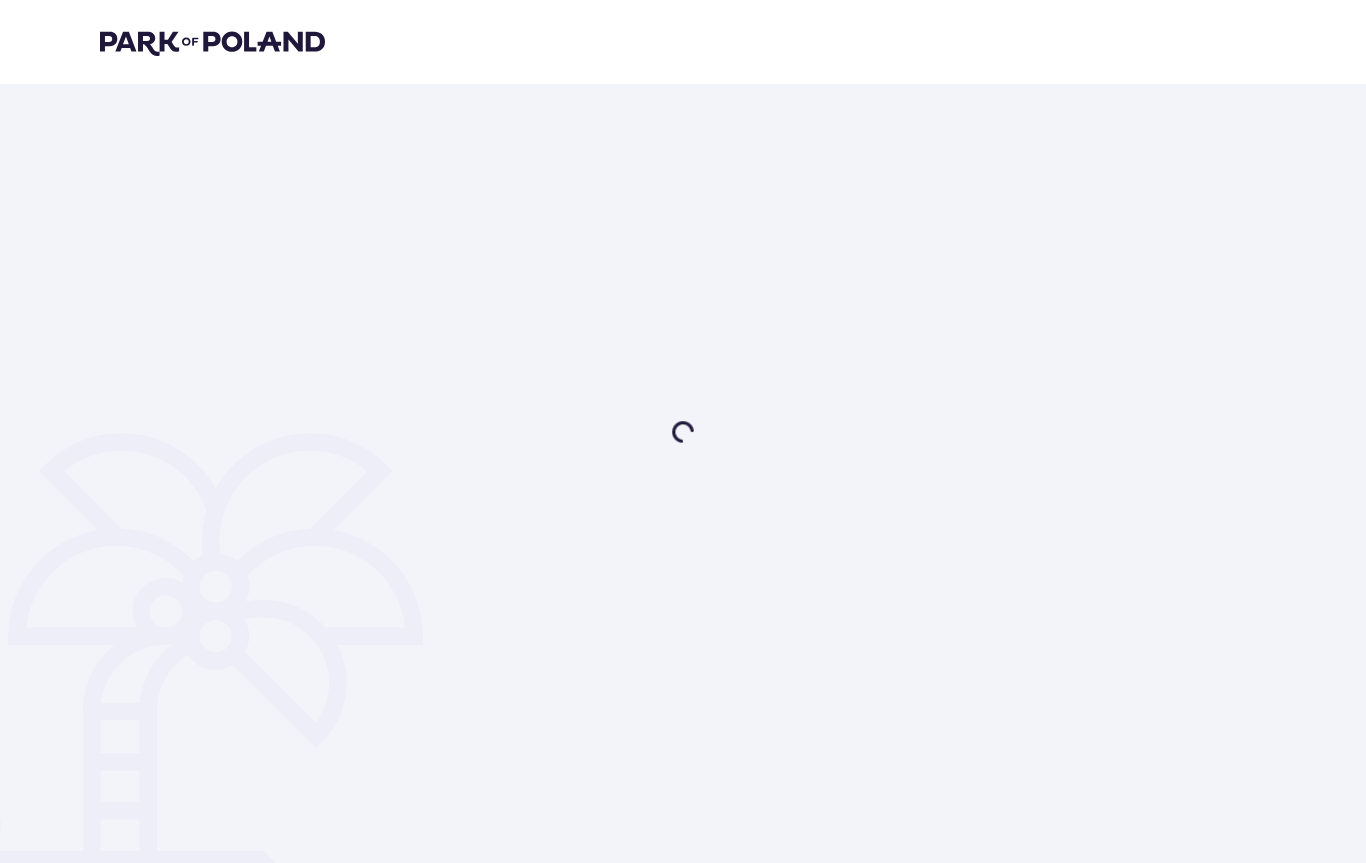 scroll, scrollTop: 0, scrollLeft: 0, axis: both 